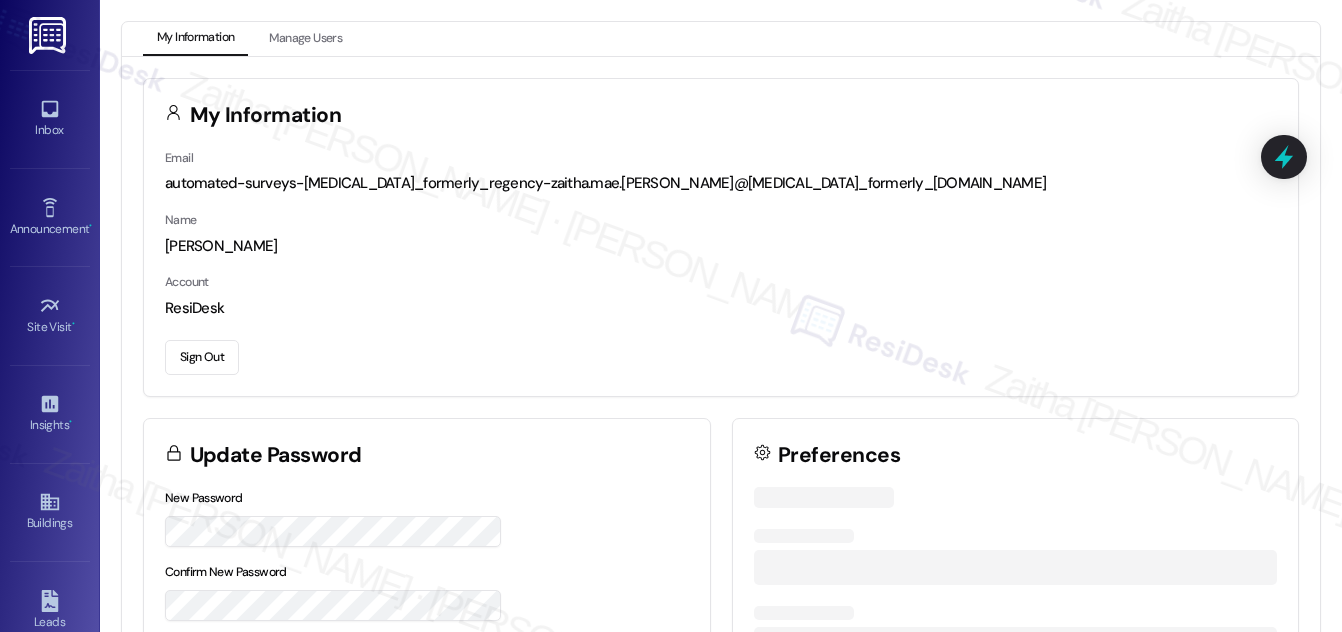 scroll, scrollTop: 0, scrollLeft: 0, axis: both 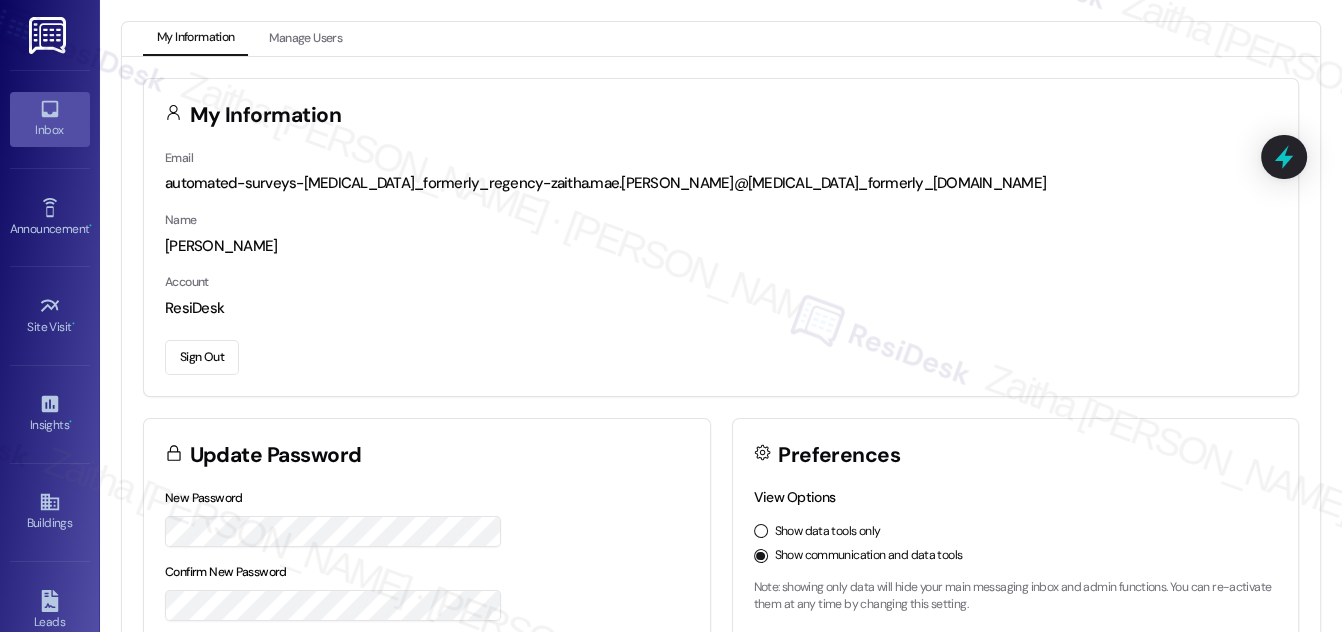 click on "Inbox" at bounding box center (50, 130) 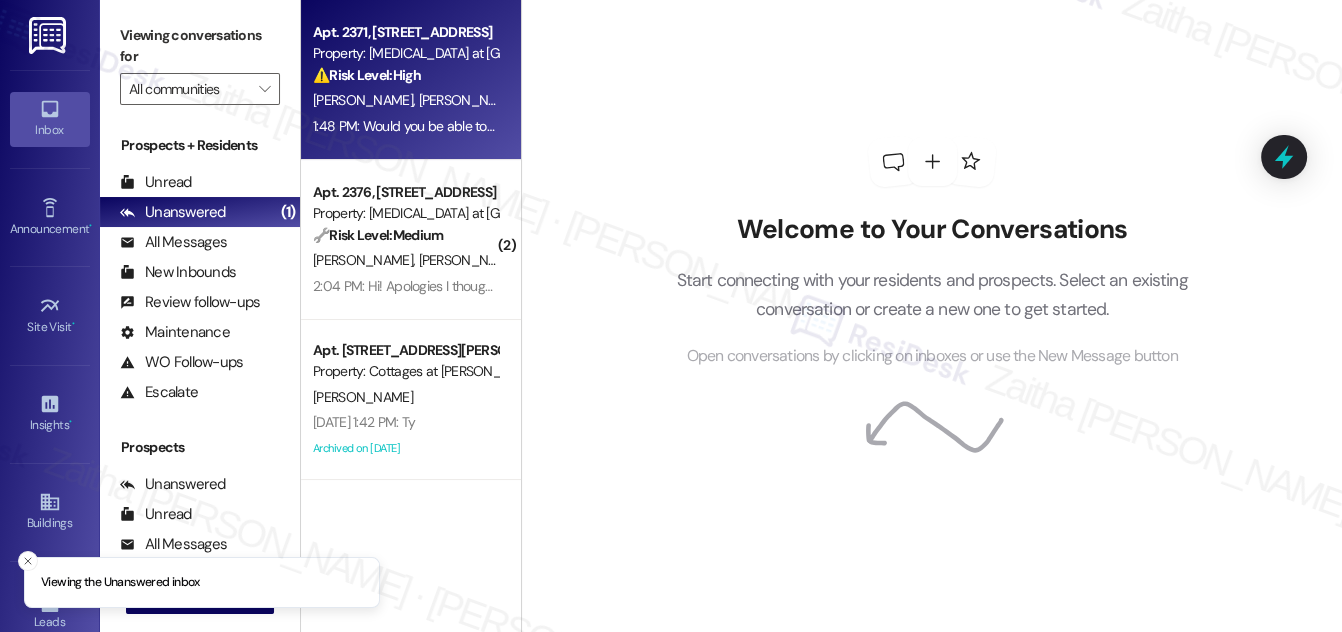 click on "⚠️  Risk Level:  High The resident is requesting to hire an outside person to fix the dishwasher due to the delay in addressing the issue. This indicates a potential escalation of the problem and a need for a more immediate solution to prevent further dissatisfaction and potential property damage from a malfunctioning appliance." at bounding box center [405, 75] 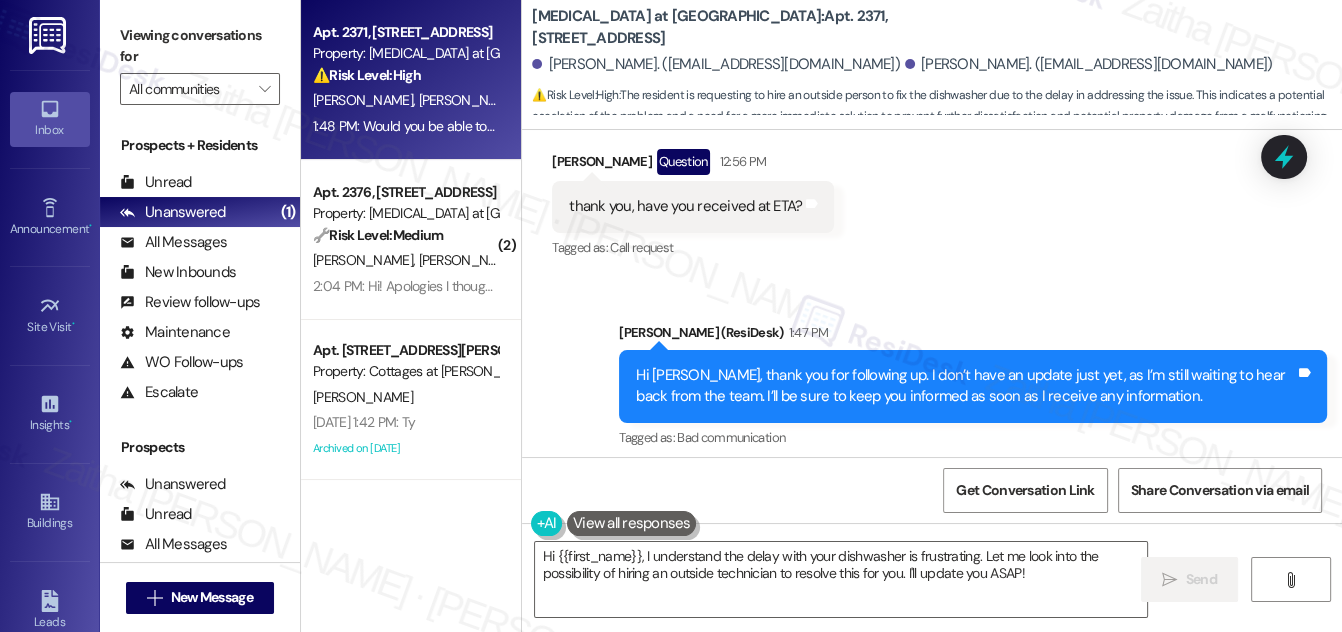 scroll, scrollTop: 12670, scrollLeft: 0, axis: vertical 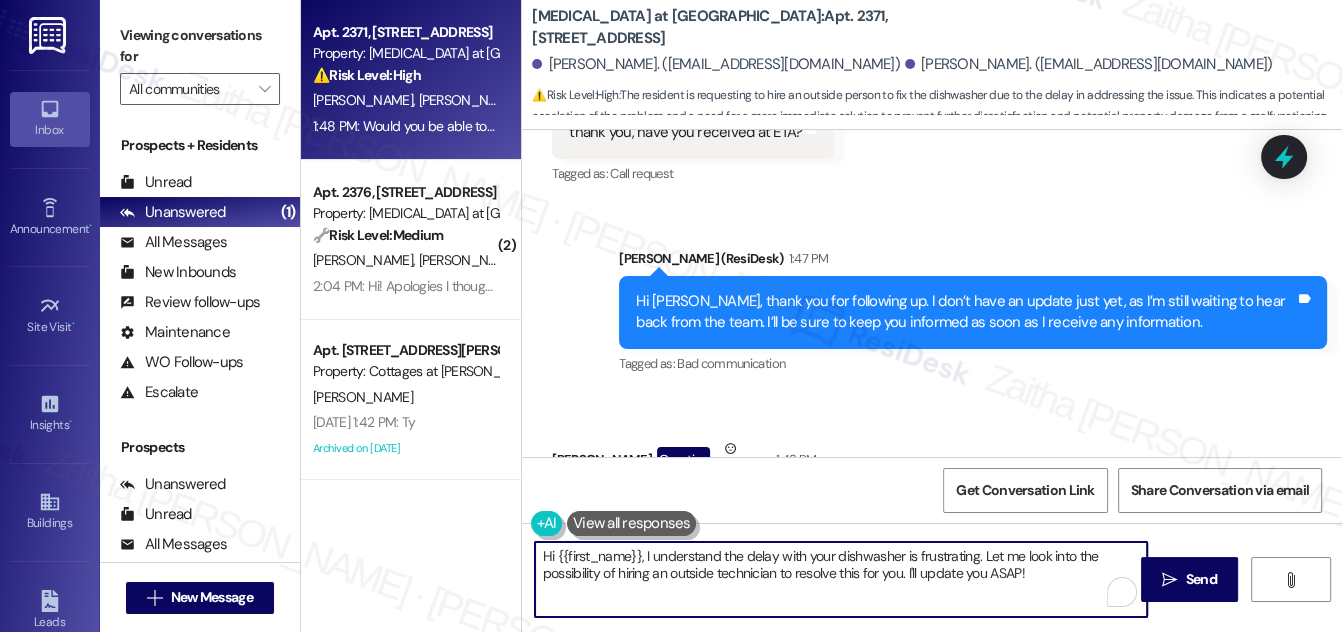 drag, startPoint x: 643, startPoint y: 559, endPoint x: 532, endPoint y: 554, distance: 111.11256 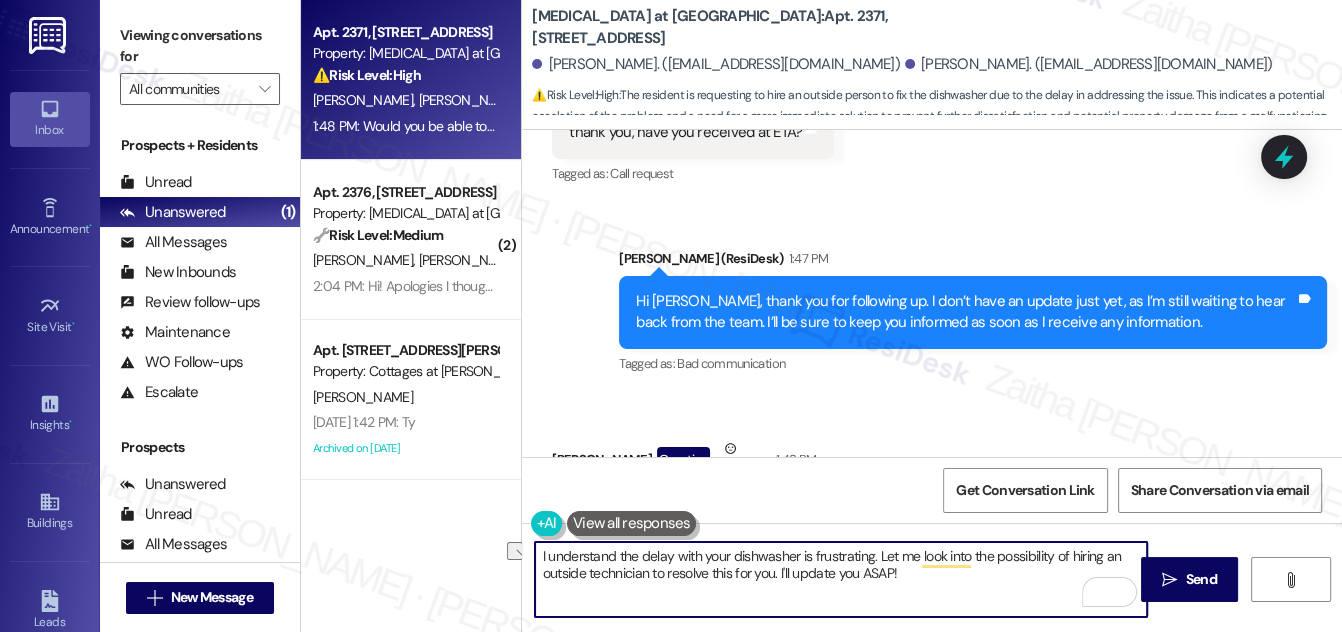 drag, startPoint x: 781, startPoint y: 570, endPoint x: 918, endPoint y: 570, distance: 137 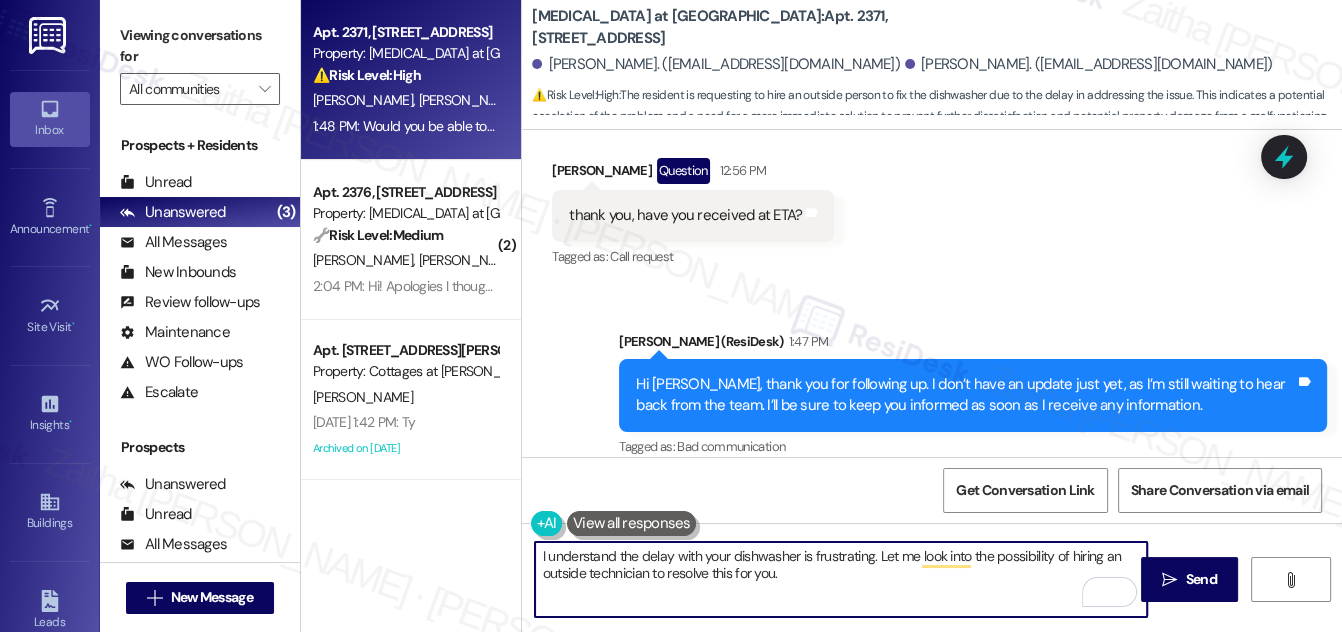 scroll, scrollTop: 12670, scrollLeft: 0, axis: vertical 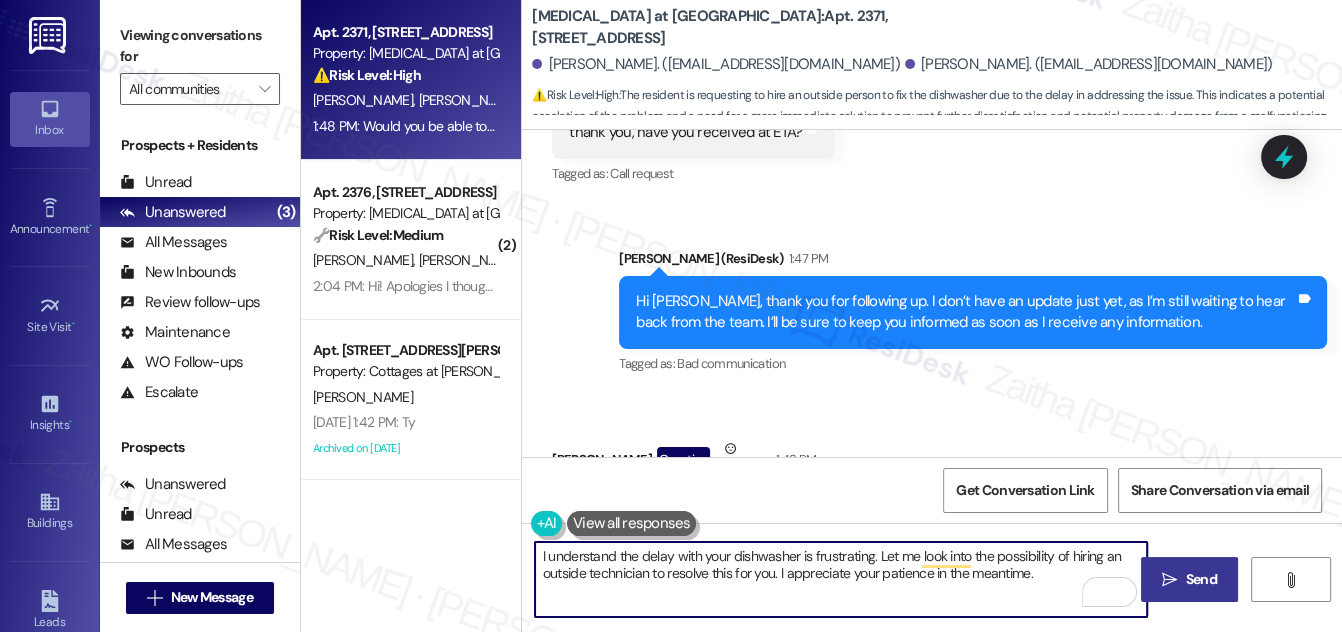 type on "I understand the delay with your dishwasher is frustrating. Let me look into the possibility of hiring an outside technician to resolve this for you. I appreciate your patience in the meantime." 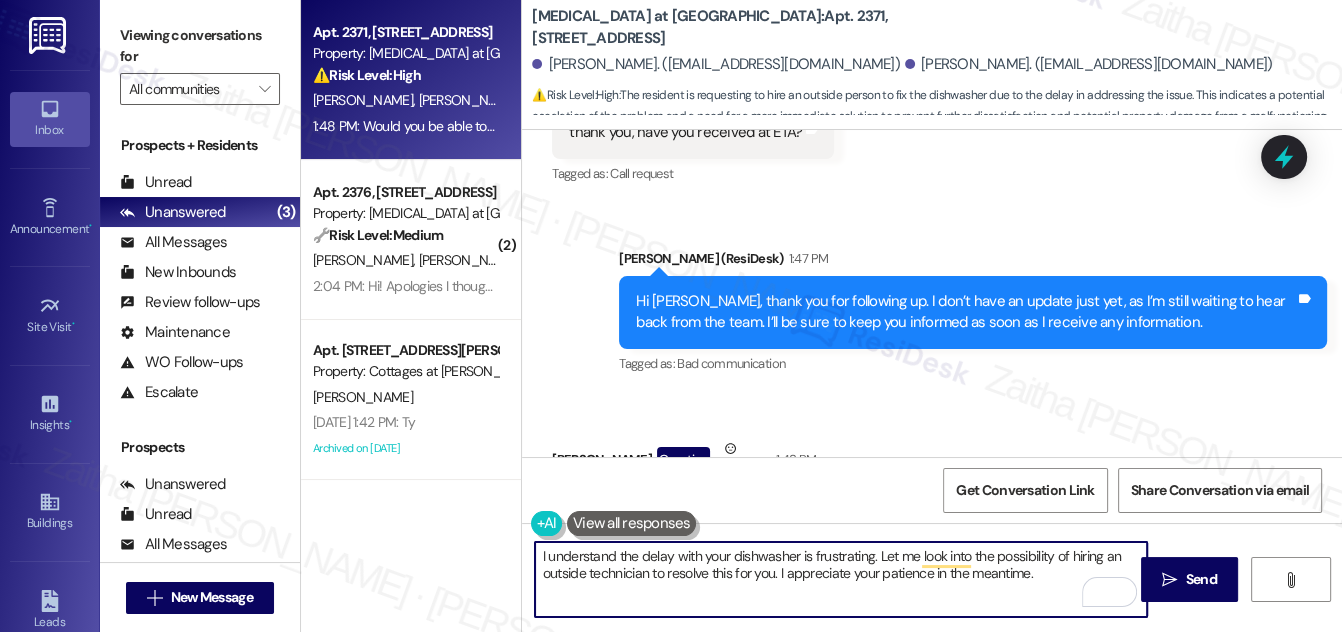 drag, startPoint x: 1196, startPoint y: 582, endPoint x: 1189, endPoint y: 555, distance: 27.89265 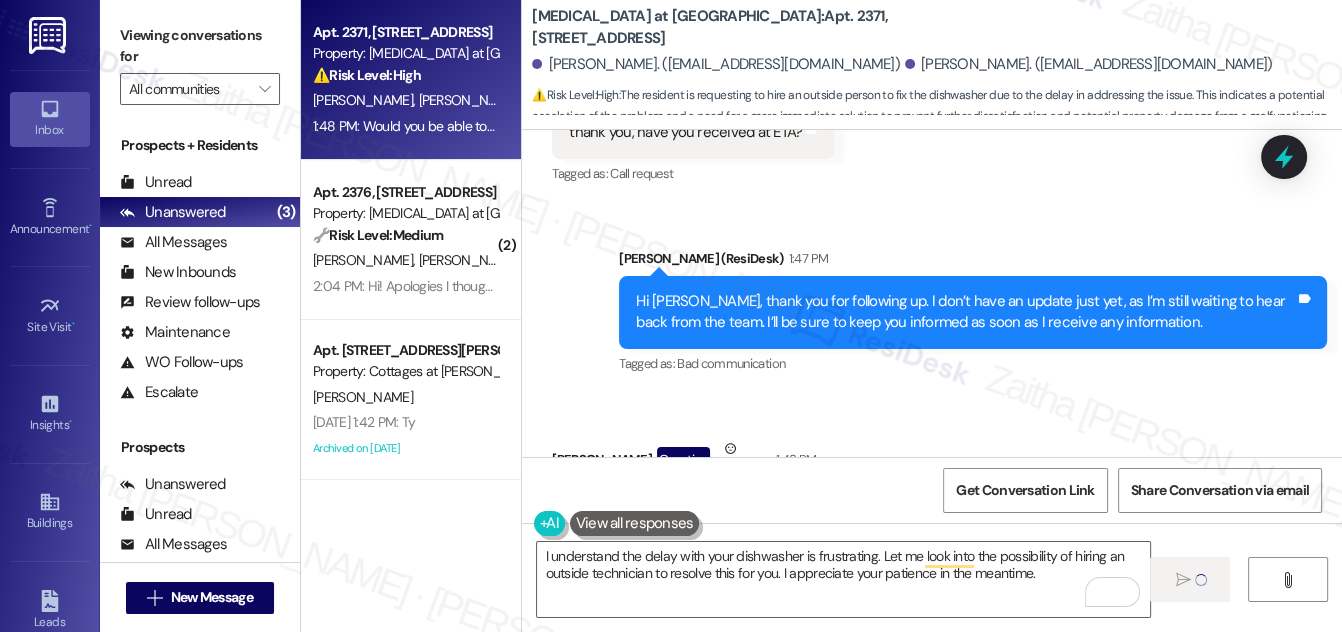 type 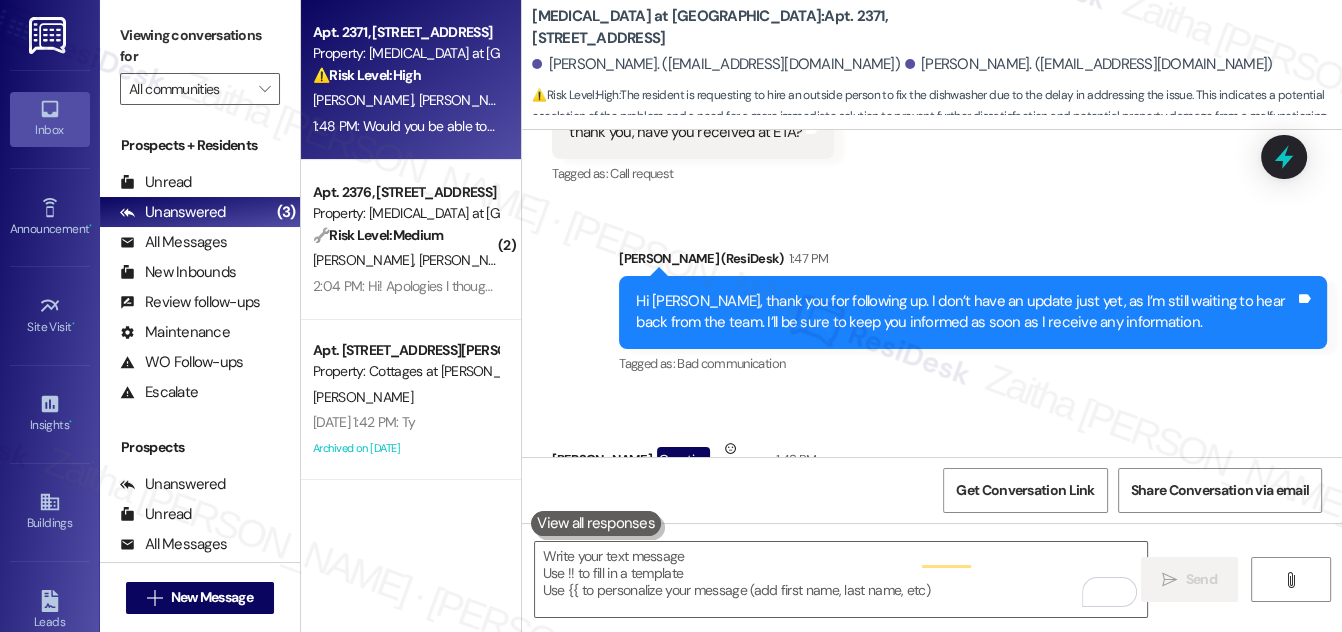 scroll, scrollTop: 12669, scrollLeft: 0, axis: vertical 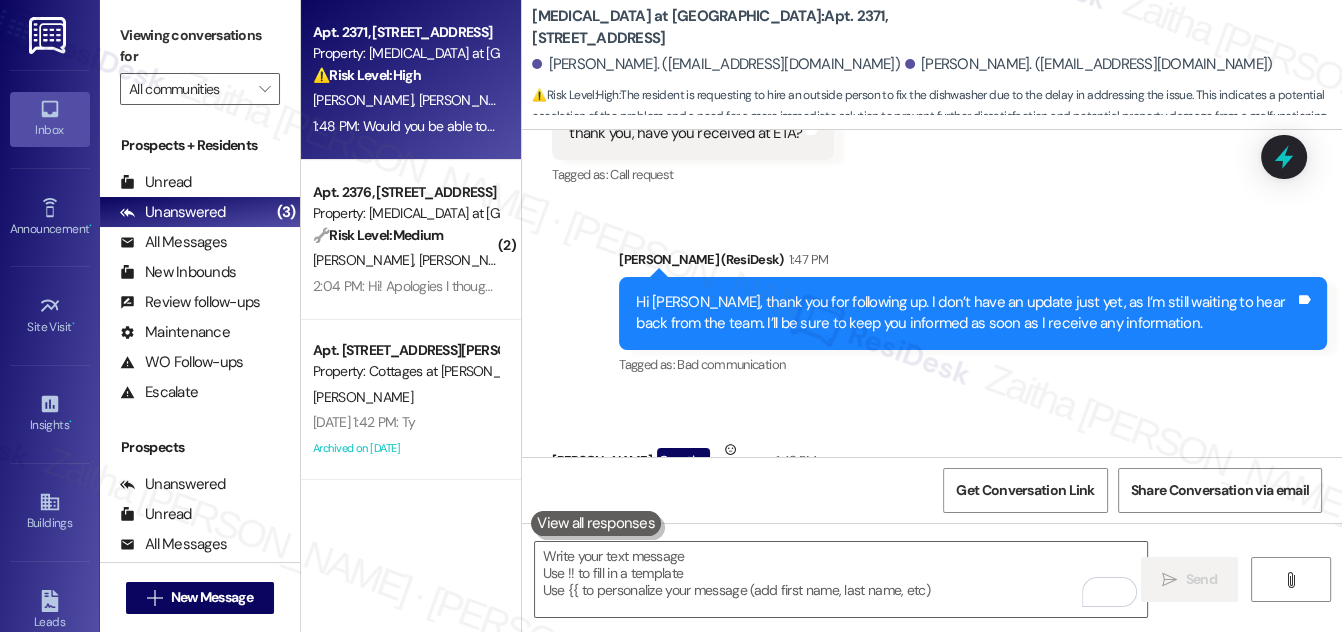 drag, startPoint x: 558, startPoint y: 357, endPoint x: 736, endPoint y: 394, distance: 181.80484 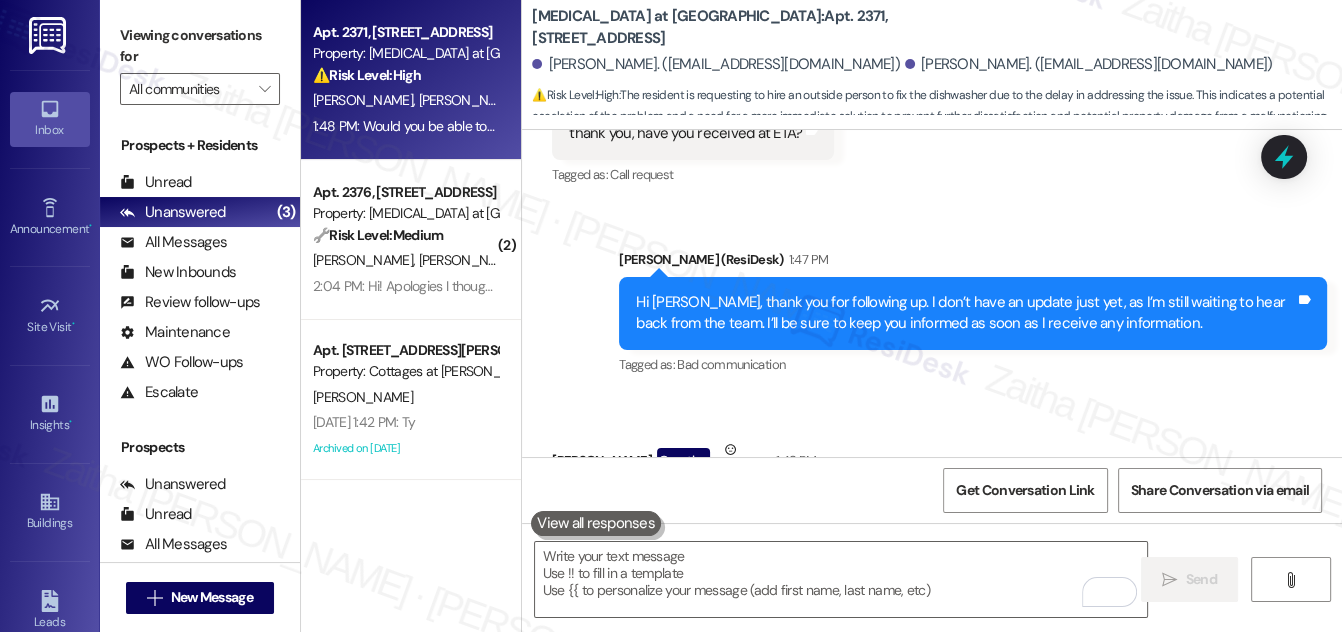 click on "[PERSON_NAME] Question   Neutral 1:48 PM" at bounding box center (906, 463) 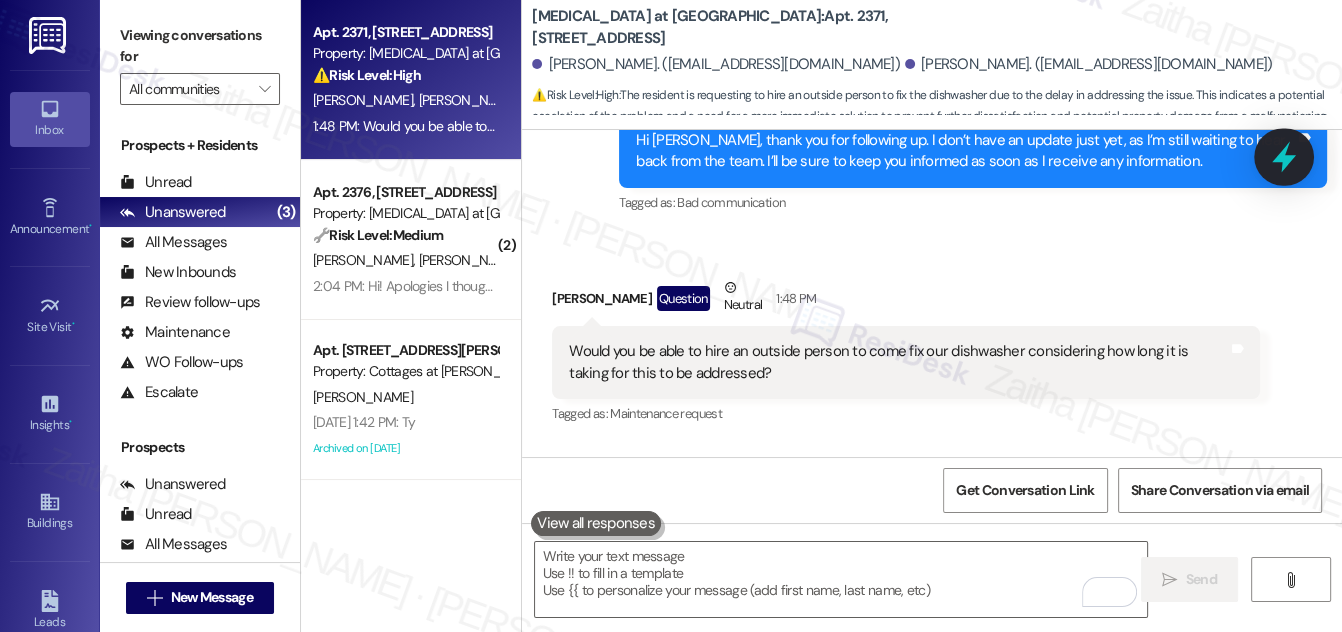 click 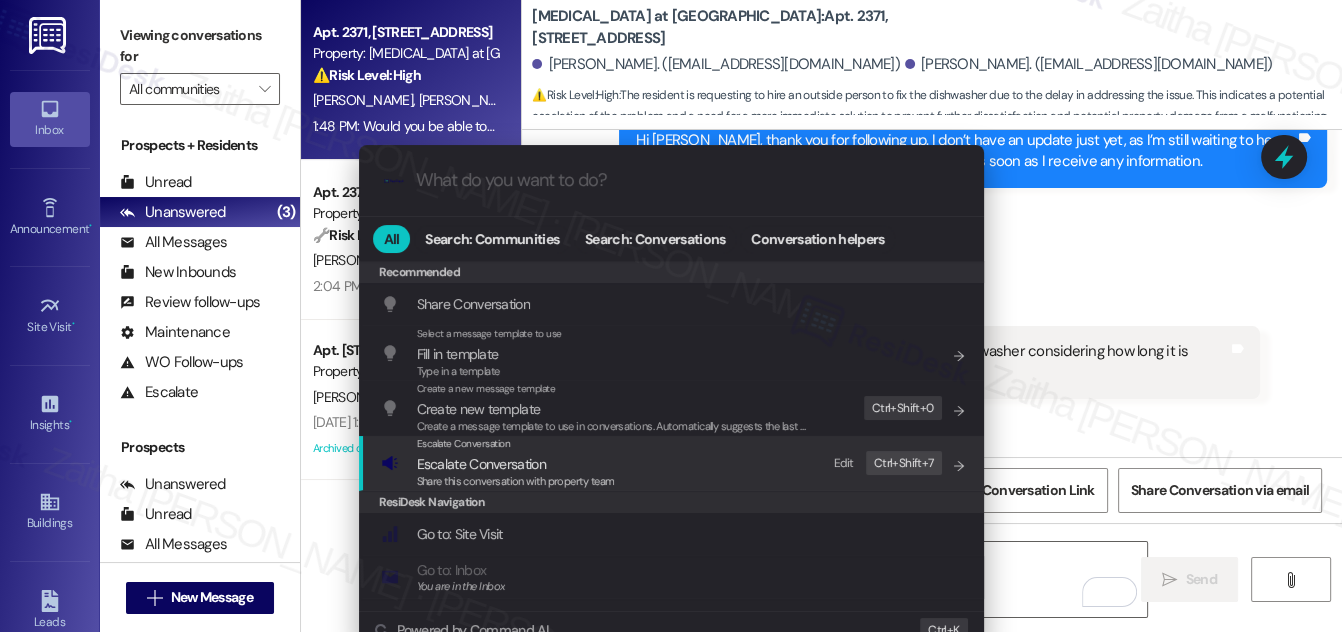 click on "Escalate Conversation" at bounding box center (481, 464) 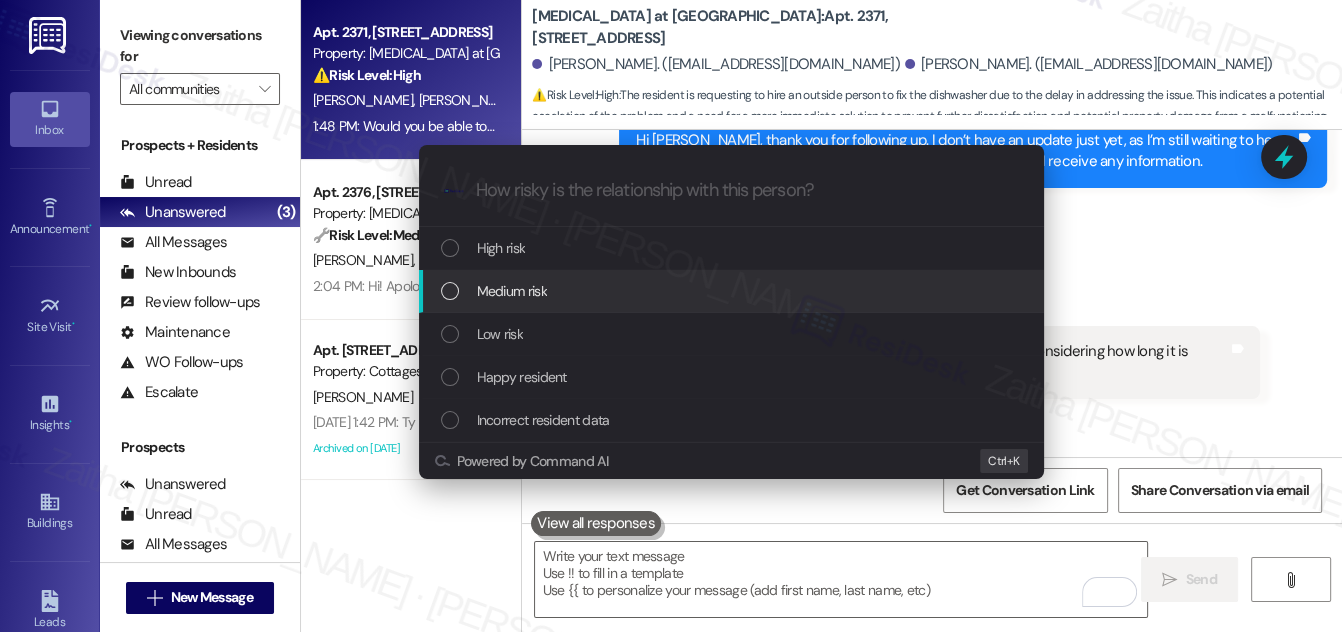 click on "Medium risk" at bounding box center [512, 291] 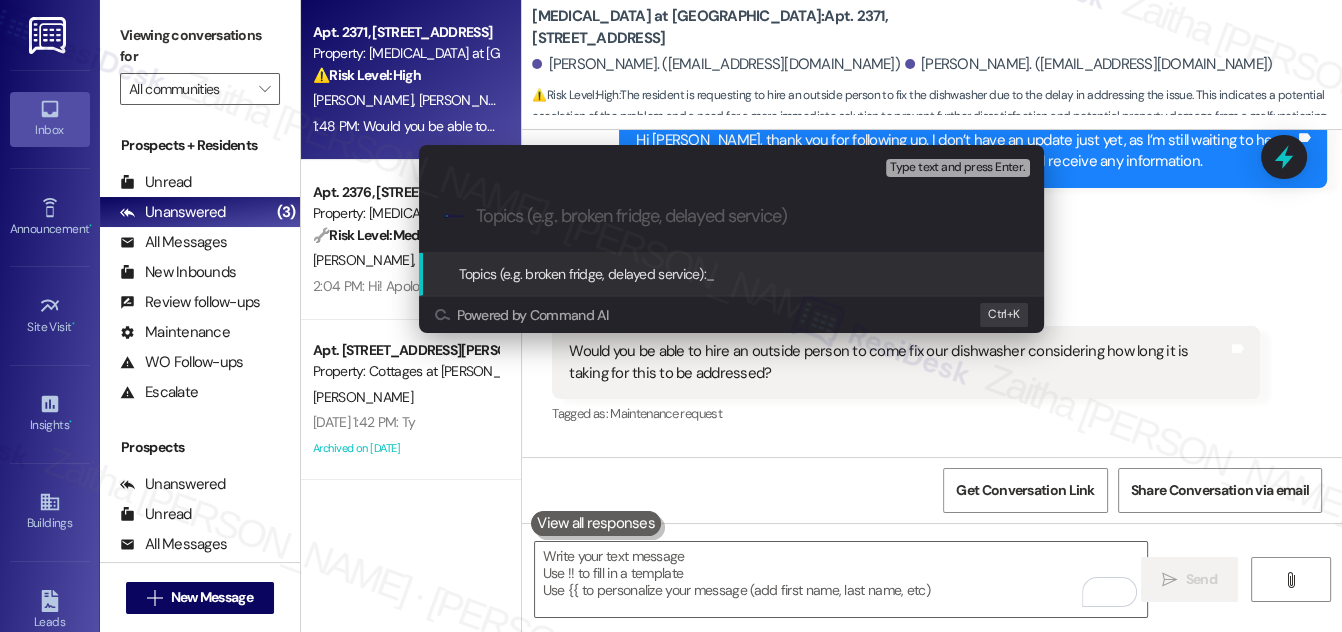 paste on "Dishwasher Repair Delay – Request for Alternative Solution" 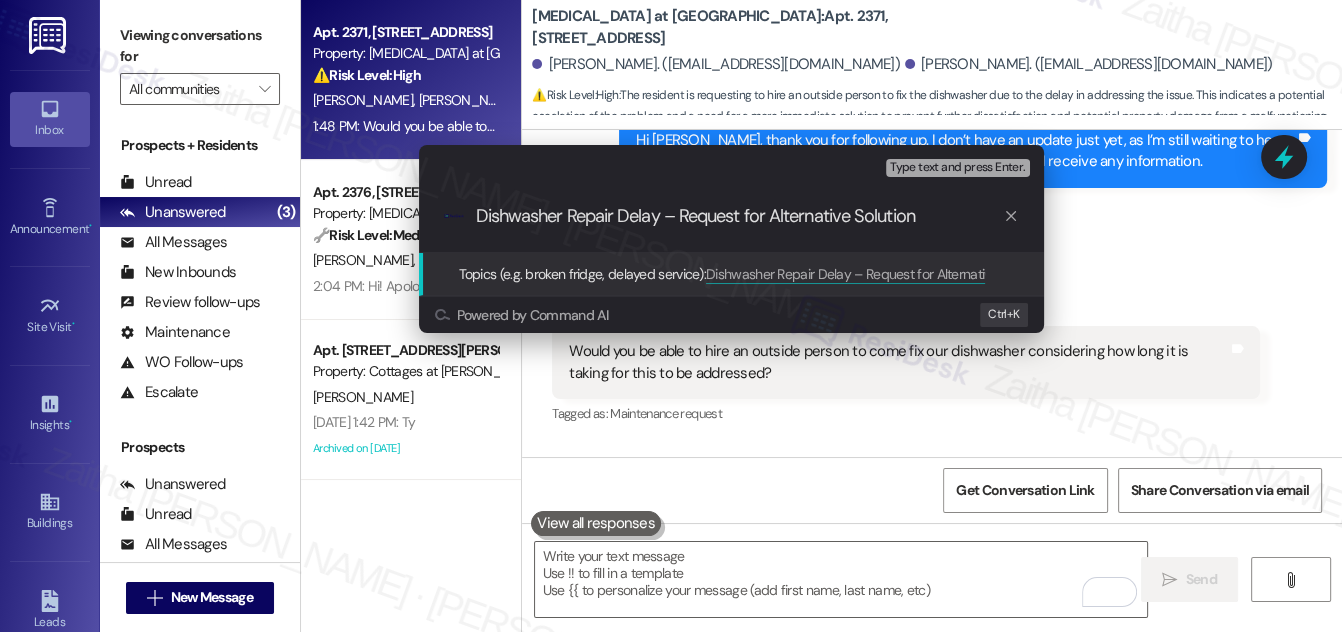 type 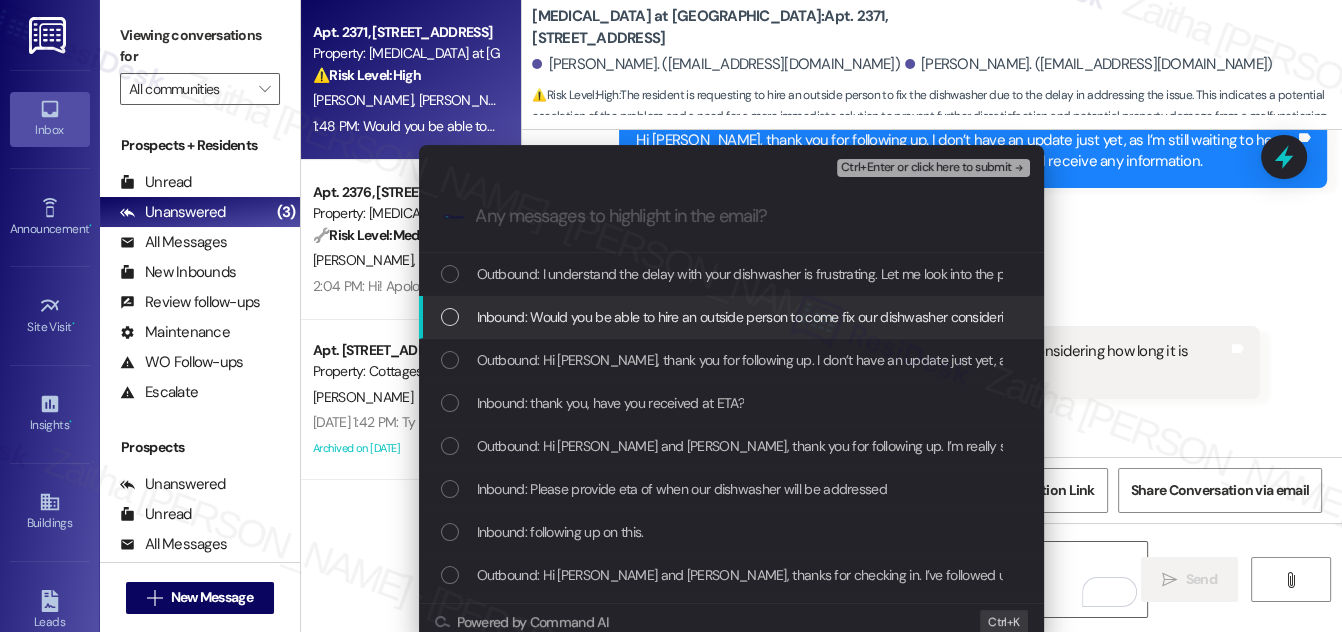 click at bounding box center (450, 317) 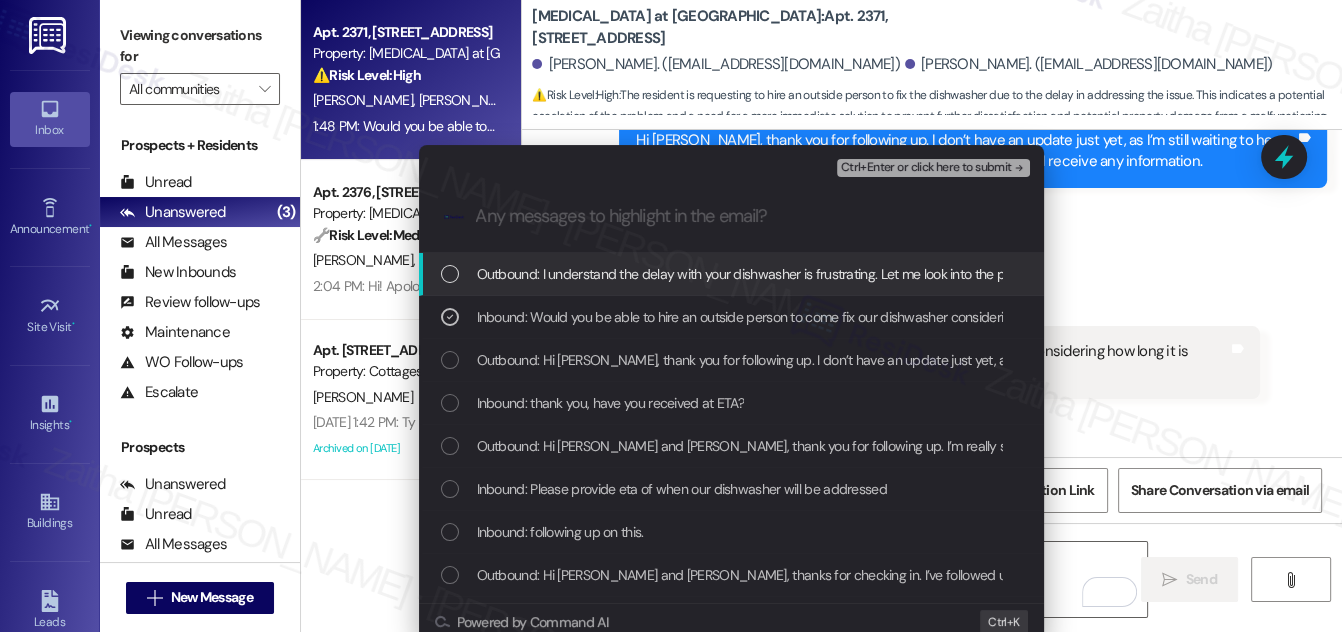 click on "Ctrl+Enter or click here to submit" at bounding box center [926, 168] 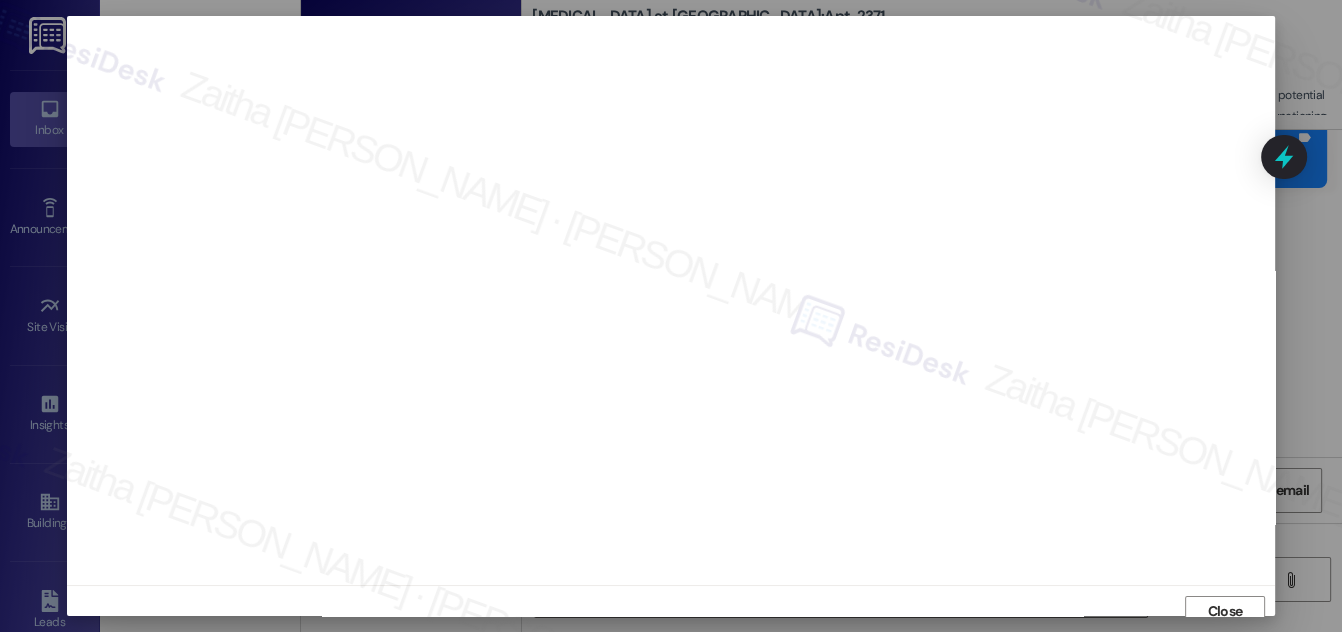 scroll, scrollTop: 11, scrollLeft: 0, axis: vertical 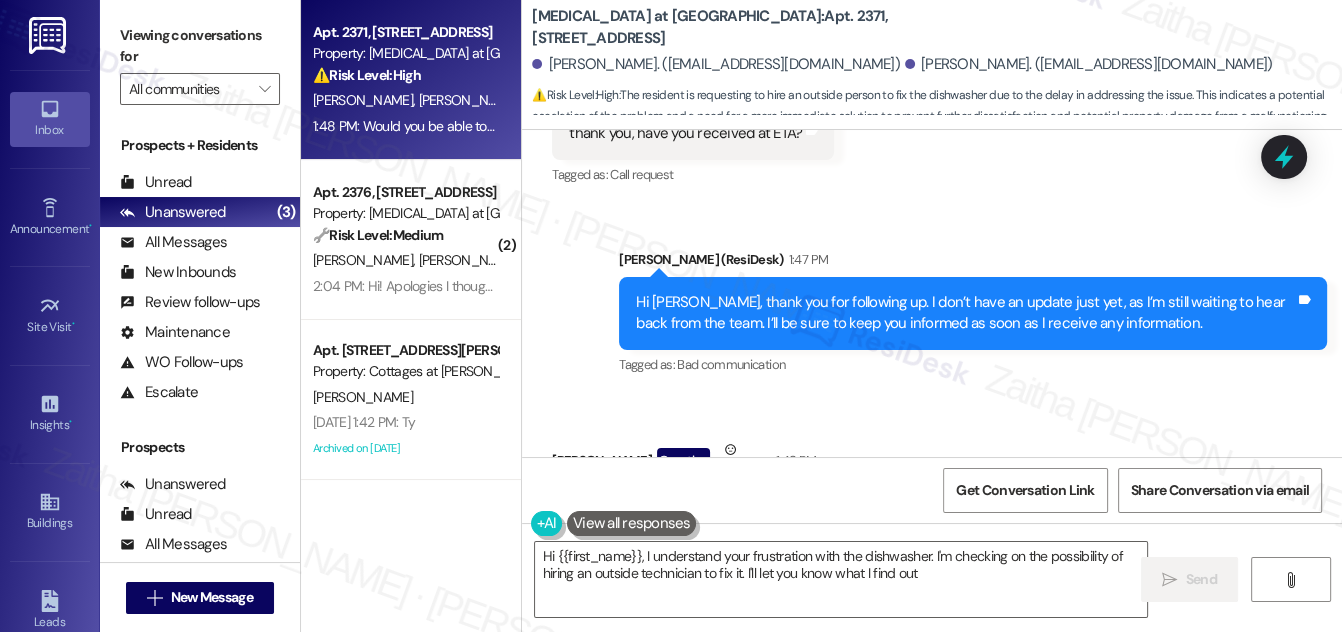 type on "Hi {{first_name}}, I understand your frustration with the dishwasher. I'm checking on the possibility of hiring an outside technician to fix it. I'll let you know what I find out!" 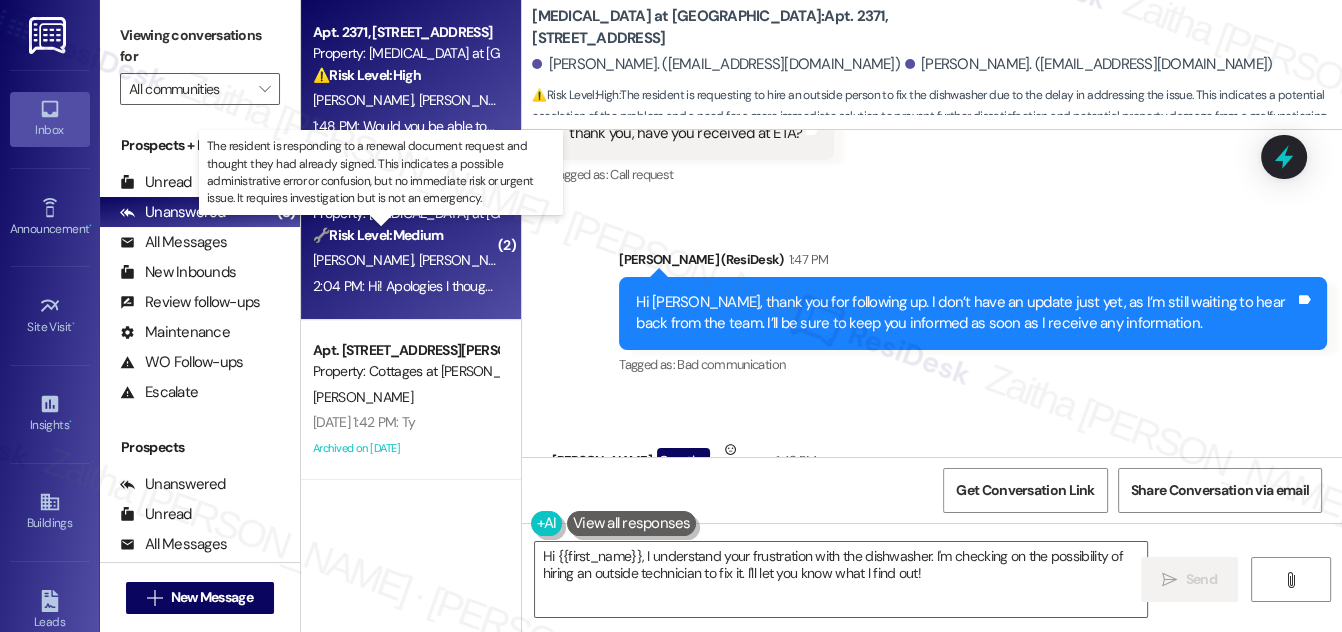 click on "🔧  Risk Level:  Medium" at bounding box center [378, 235] 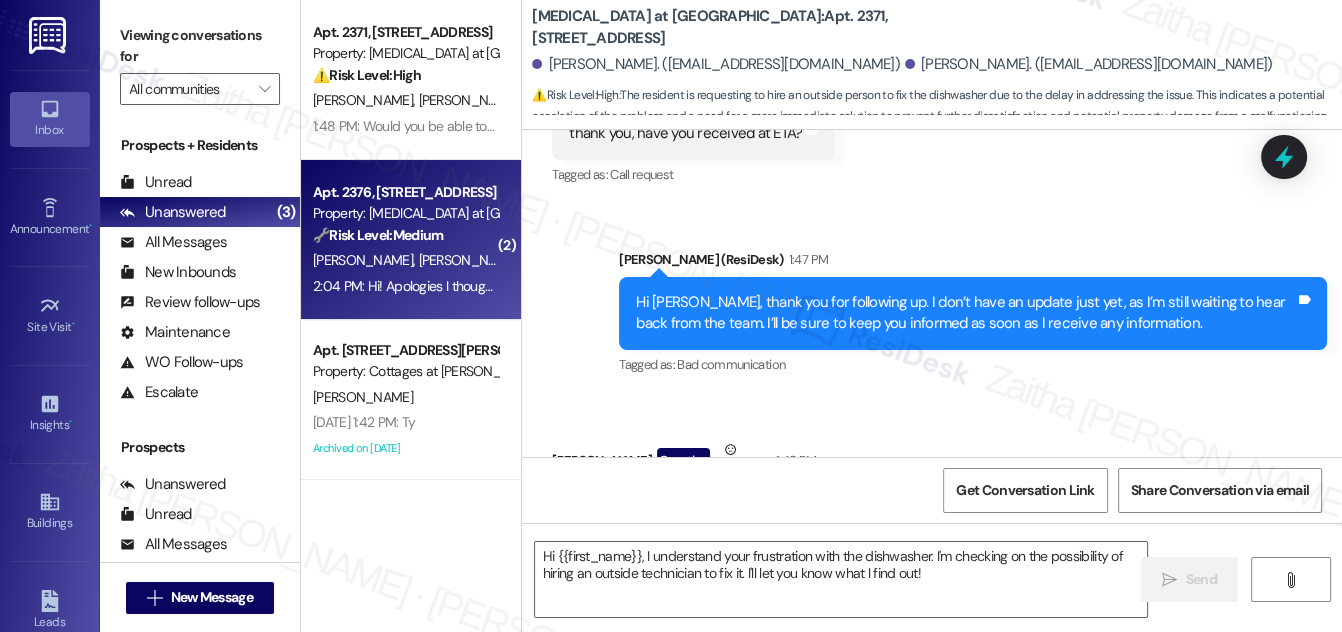 type on "Fetching suggested responses. Please feel free to read through the conversation in the meantime." 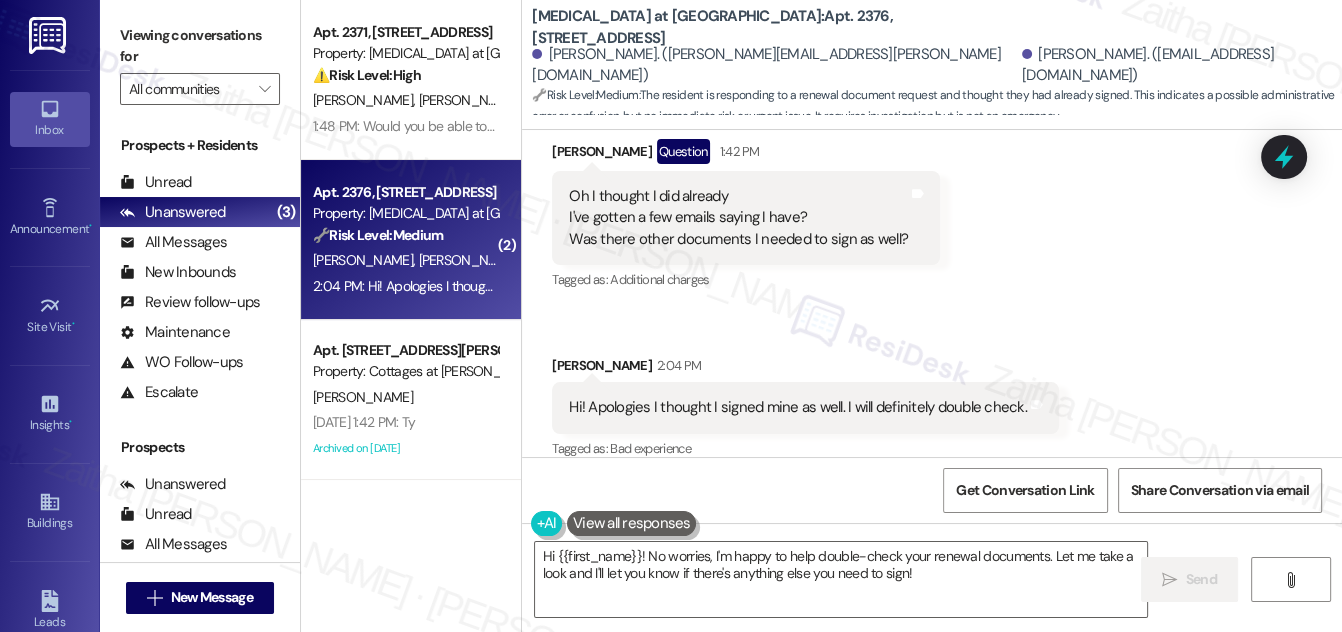 scroll, scrollTop: 1821, scrollLeft: 0, axis: vertical 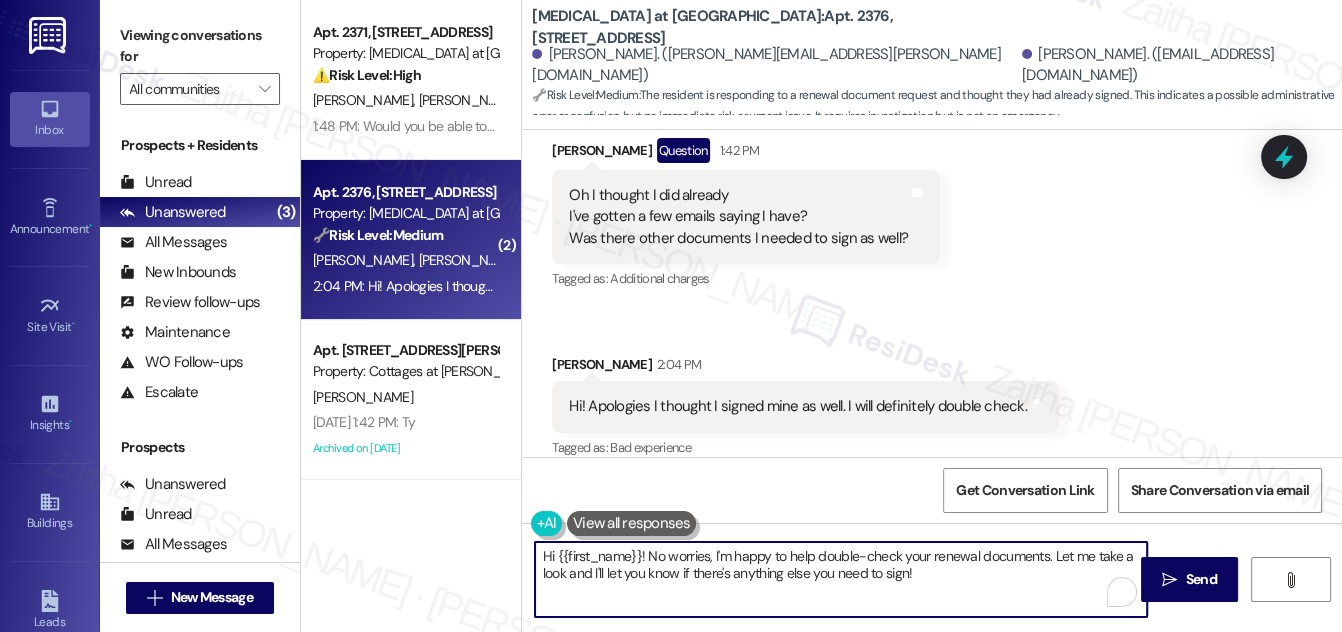 click on "Hi {{first_name}}! No worries, I'm happy to help double-check your renewal documents. Let me take a look and I'll let you know if there's anything else you need to sign!" at bounding box center (841, 579) 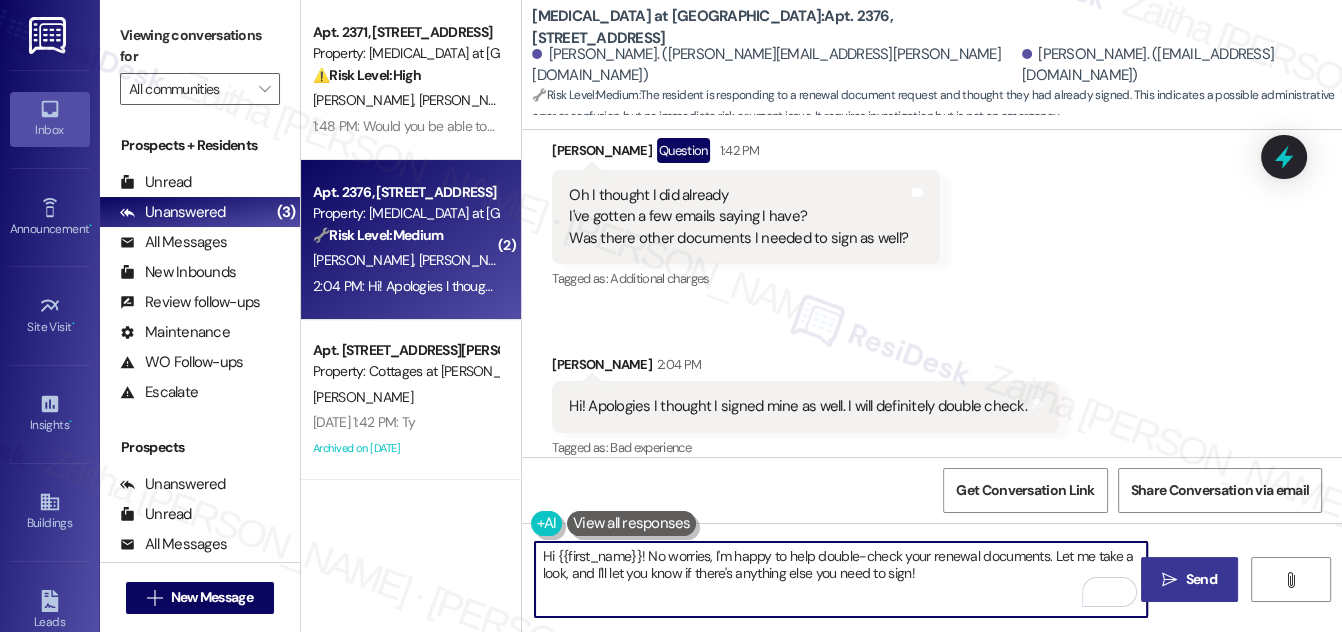 type on "Hi {{first_name}}! No worries, I'm happy to help double-check your renewal documents. Let me take a look, and I'll let you know if there's anything else you need to sign!" 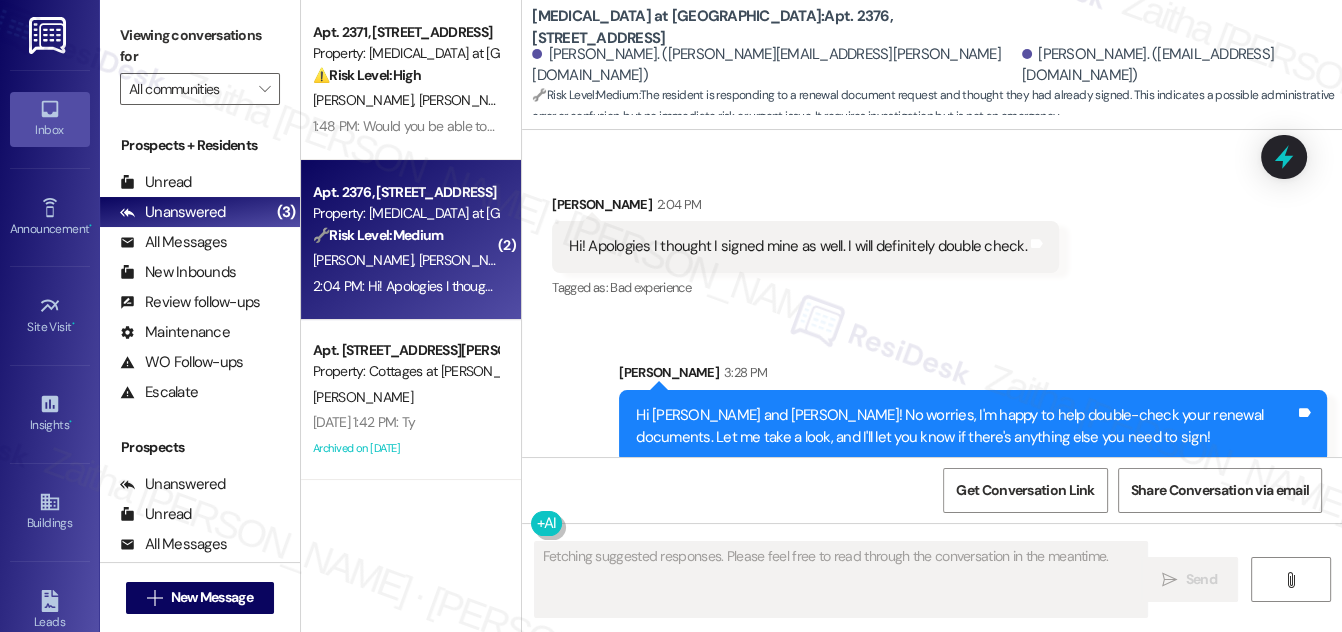 scroll, scrollTop: 1981, scrollLeft: 0, axis: vertical 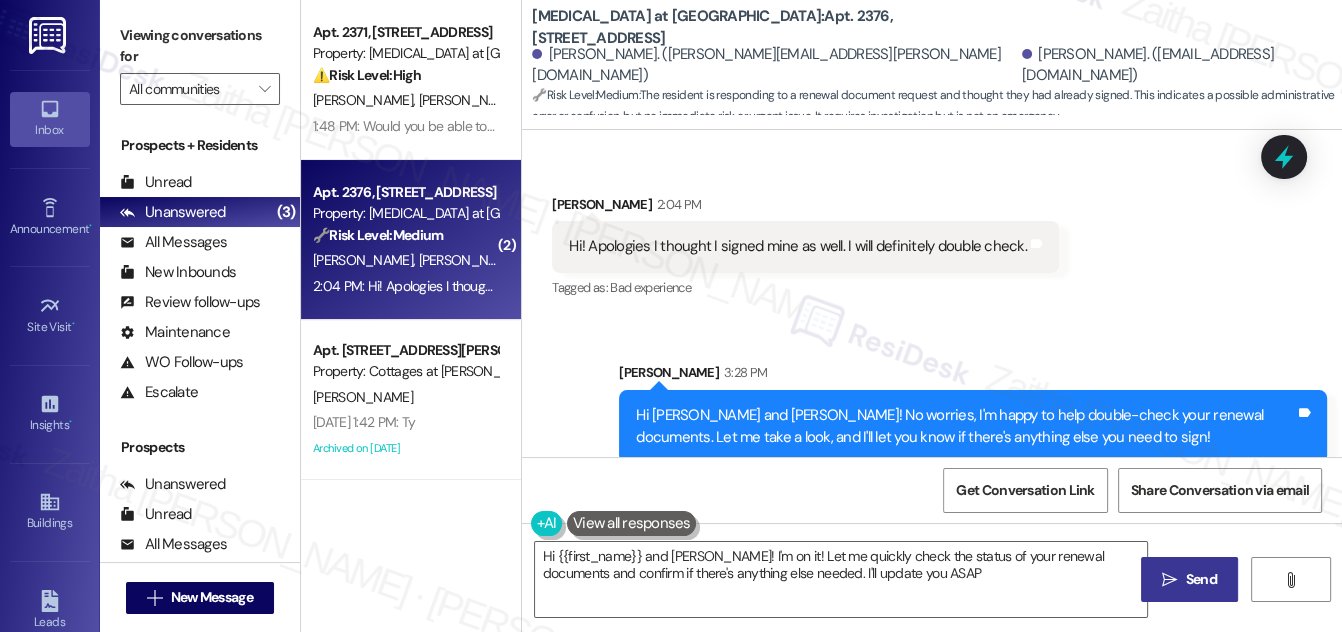type on "Hi {{first_name}} and [PERSON_NAME]! I'm on it! Let me quickly check the status of your renewal documents and confirm if there's anything else needed. I'll update you ASAP!" 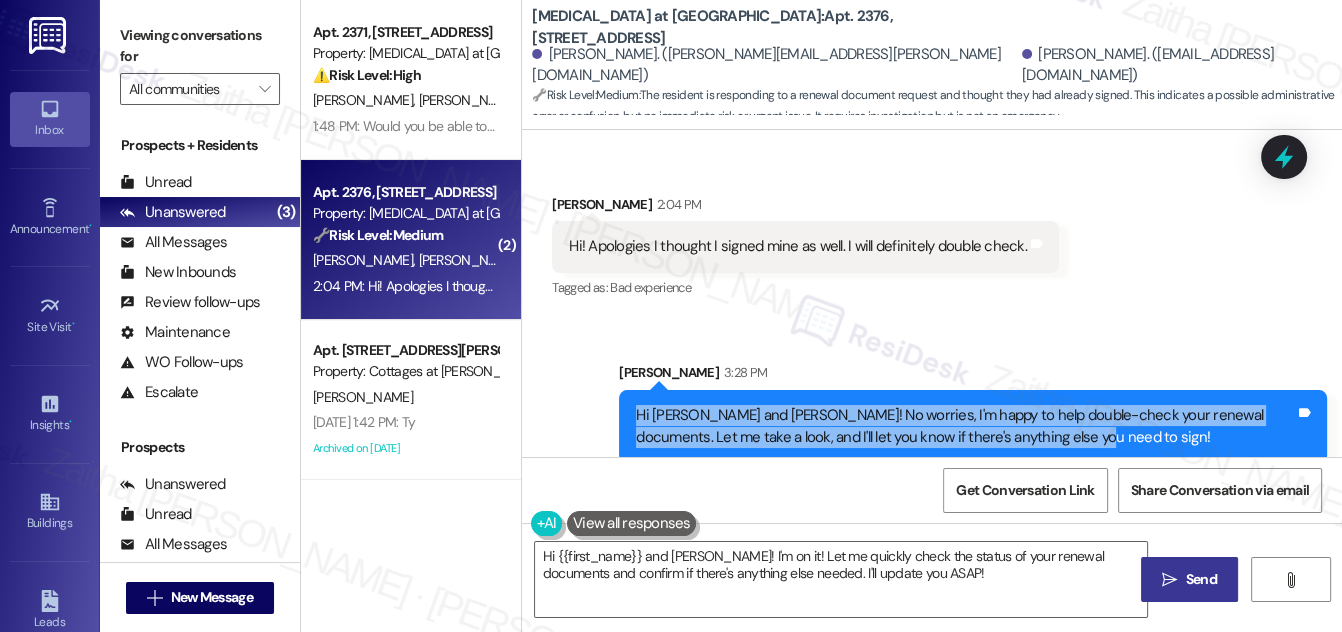 drag, startPoint x: 647, startPoint y: 389, endPoint x: 1083, endPoint y: 412, distance: 436.60623 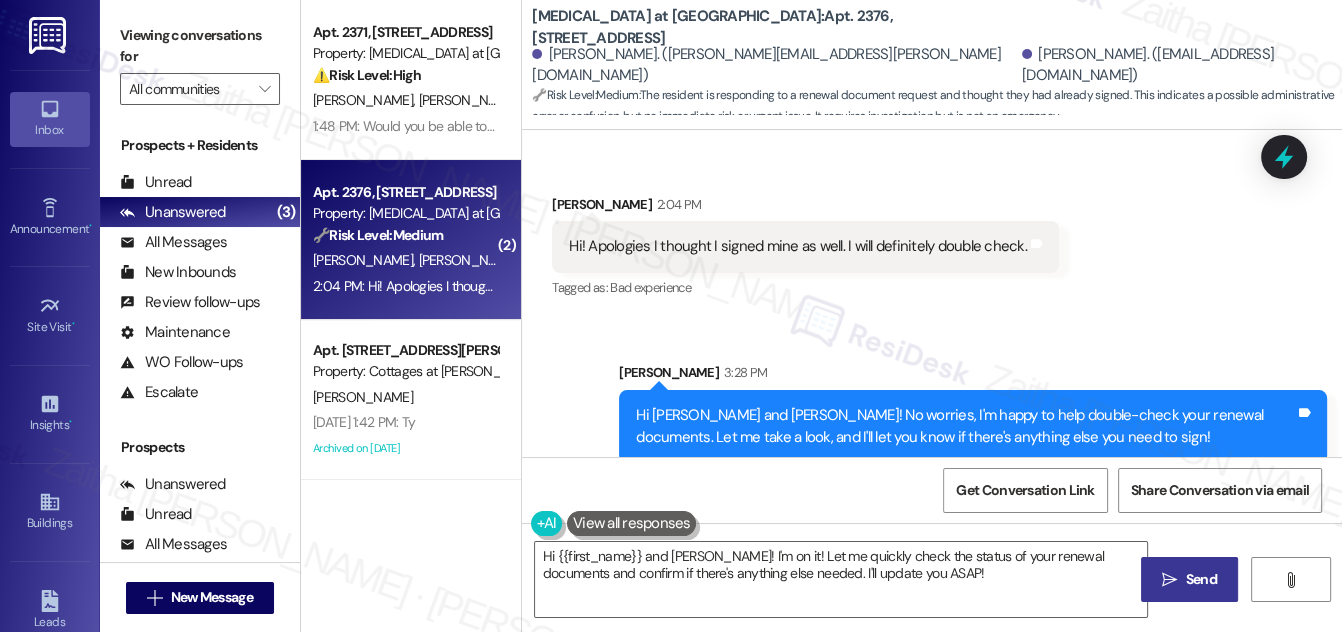 click on "Received via SMS [PERSON_NAME] Question 1:42 PM Oh I thought I did already
I've gotten a few emails saying I have?
Was there other documents I needed to sign as well? Tags and notes Tagged as:   Additional charges Click to highlight conversations about Additional charges Received via SMS [PERSON_NAME] 2:04 PM Hi! Apologies I thought I signed mine as well. I will definitely double check.  Tags and notes Tagged as:   Bad experience Click to highlight conversations about Bad experience" at bounding box center (932, 125) 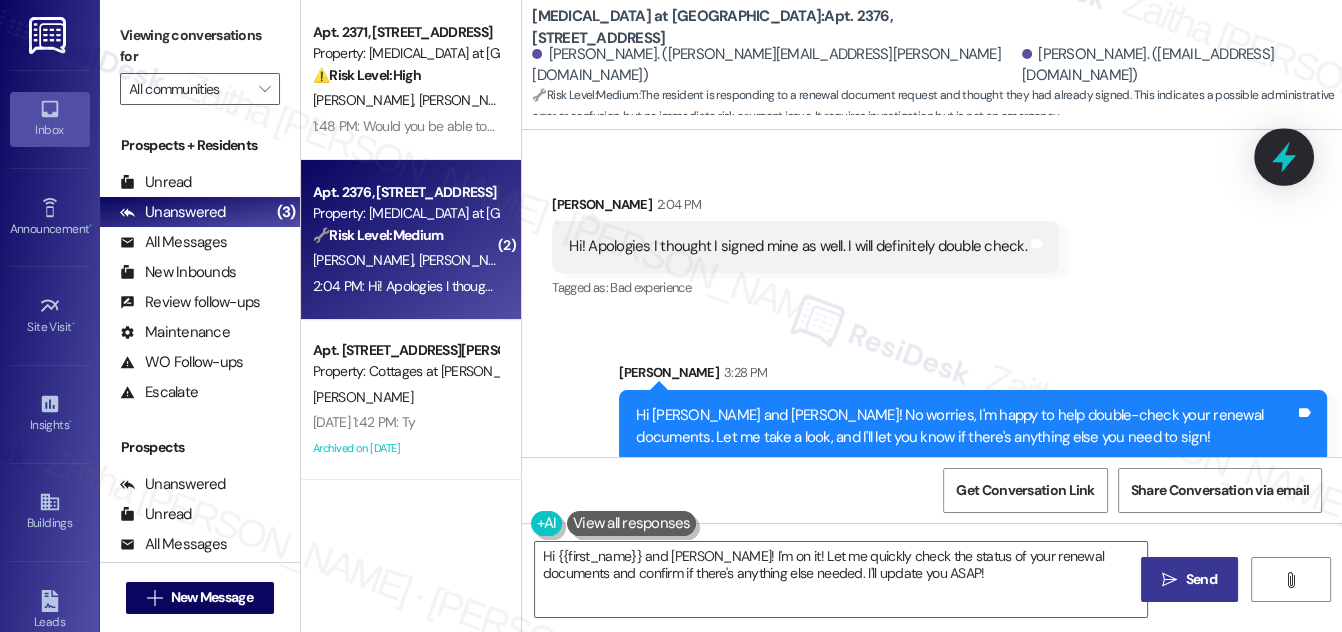 click 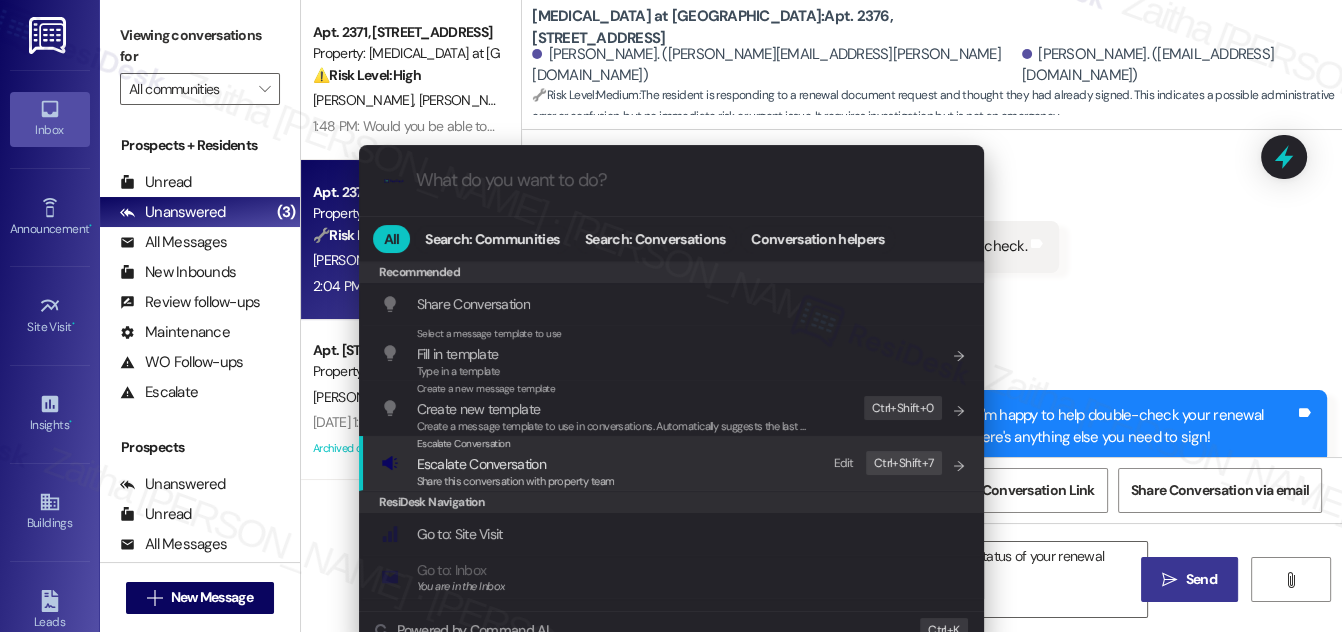 click on "Escalate Conversation" at bounding box center (481, 464) 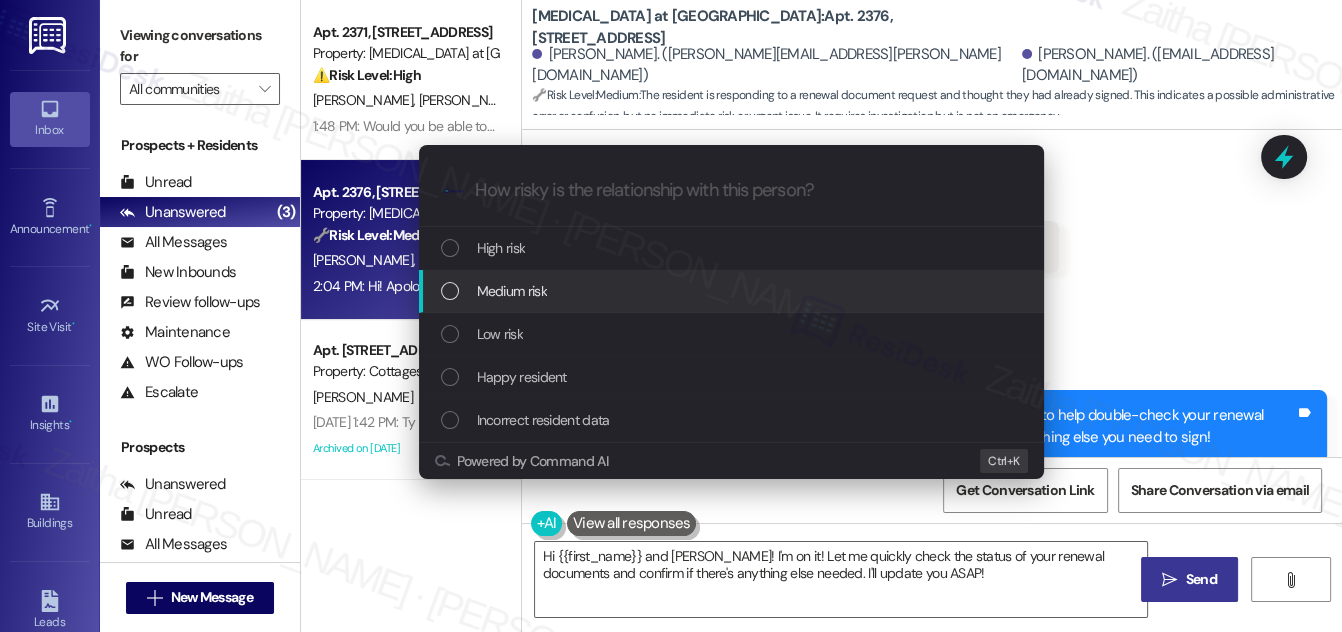 click on "Medium risk" at bounding box center [512, 291] 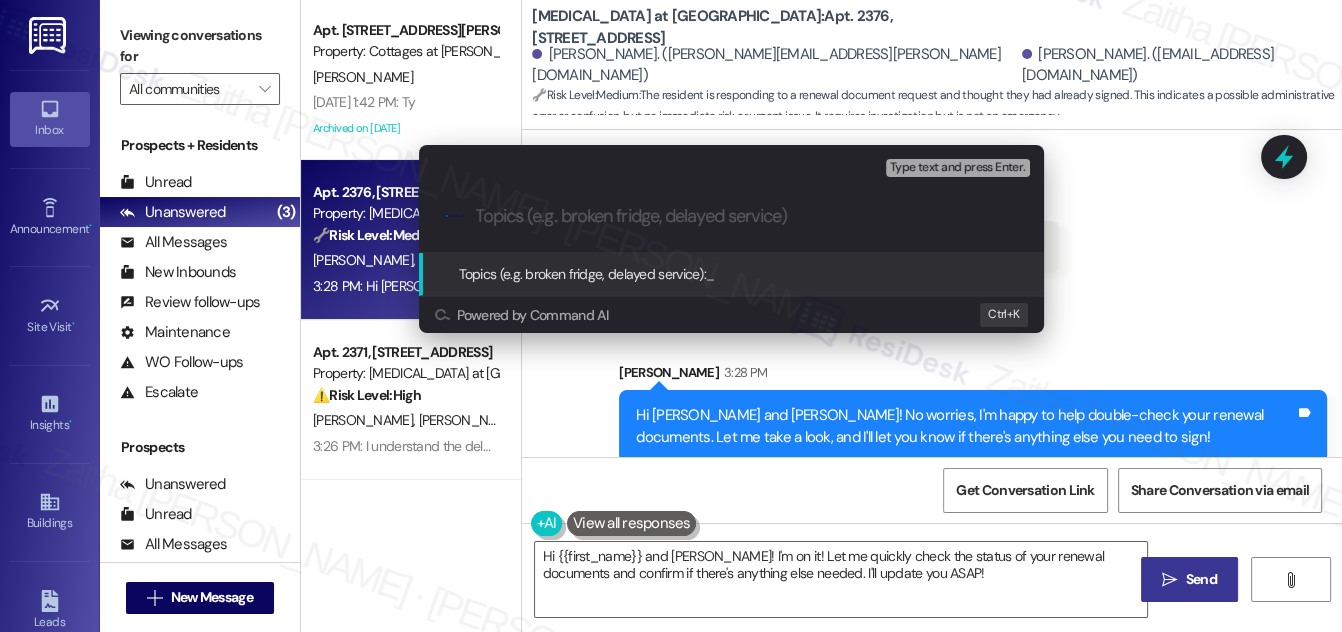 paste on "Lease Renewal Review" 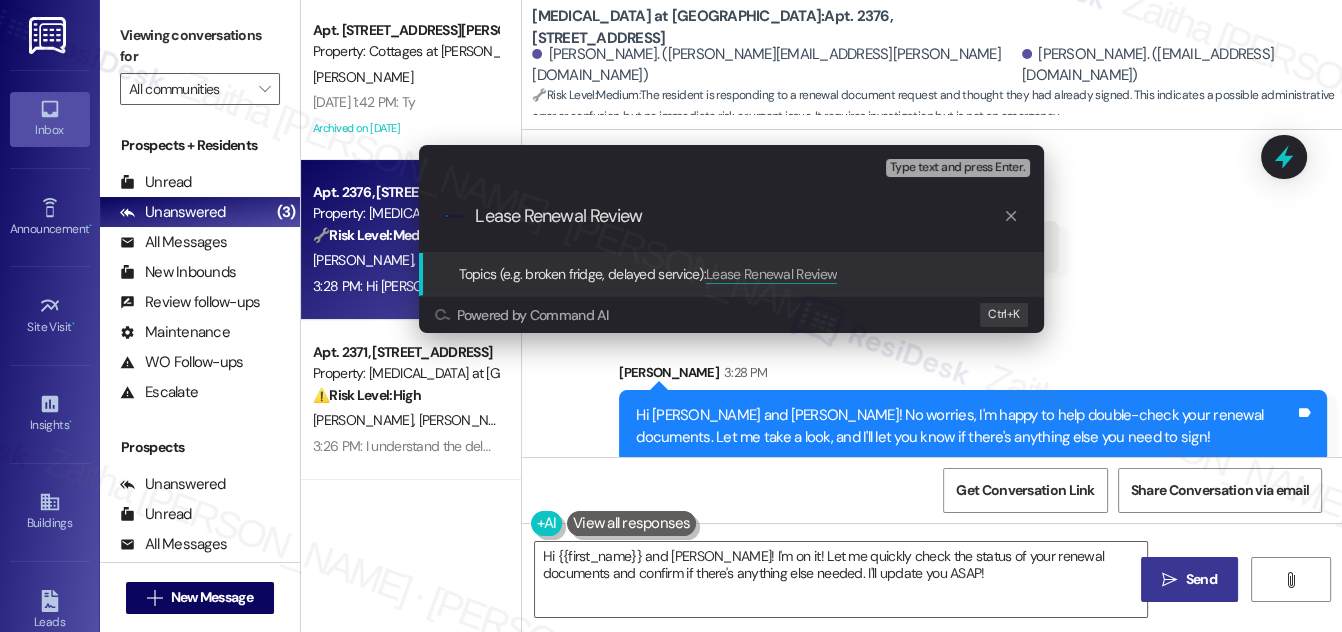 type 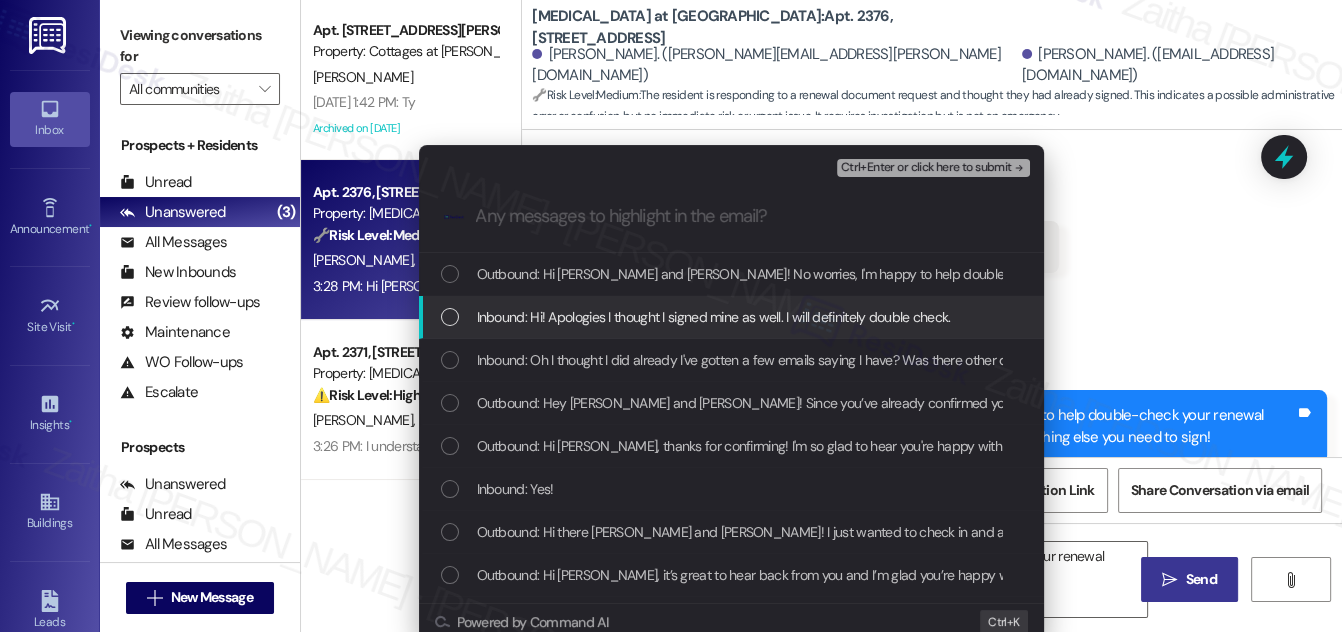 click at bounding box center [450, 317] 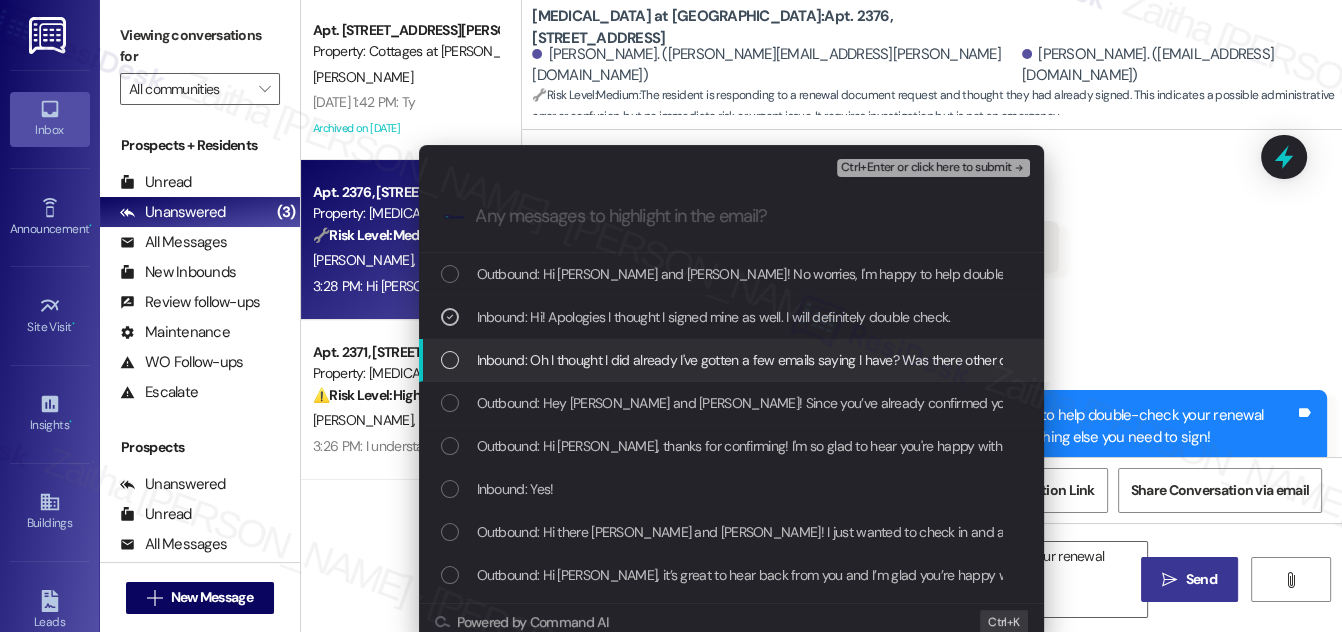 click at bounding box center [450, 360] 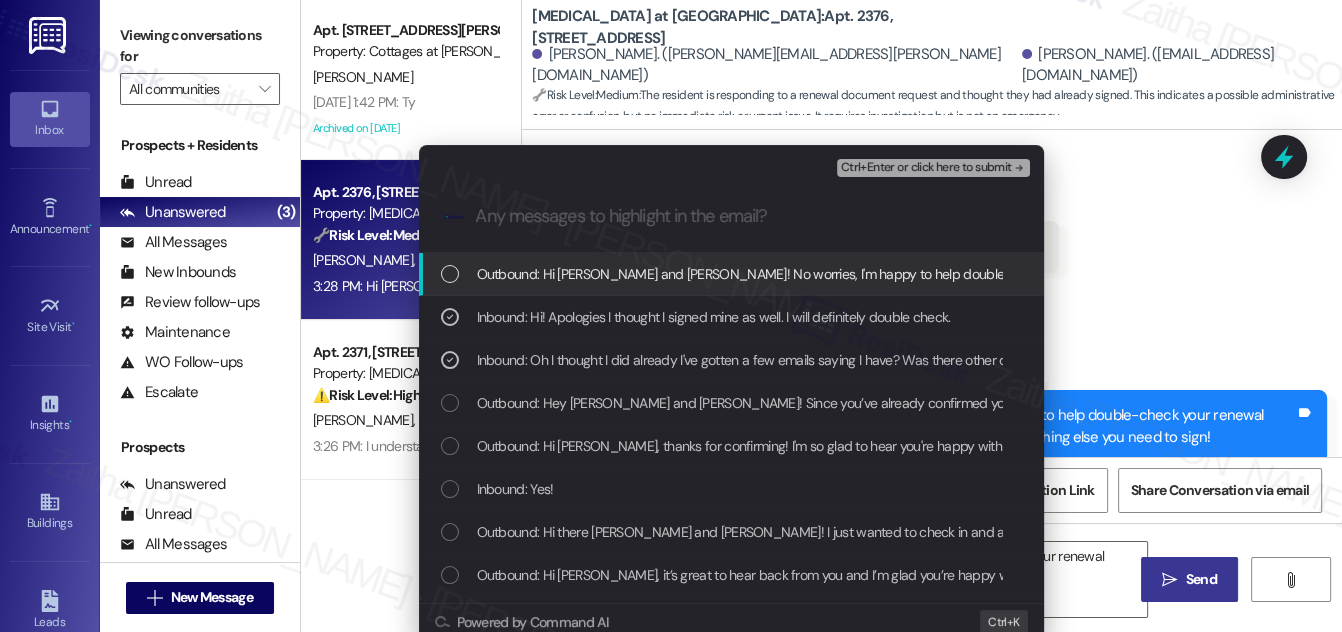 click on "Ctrl+Enter or click here to submit" at bounding box center [933, 168] 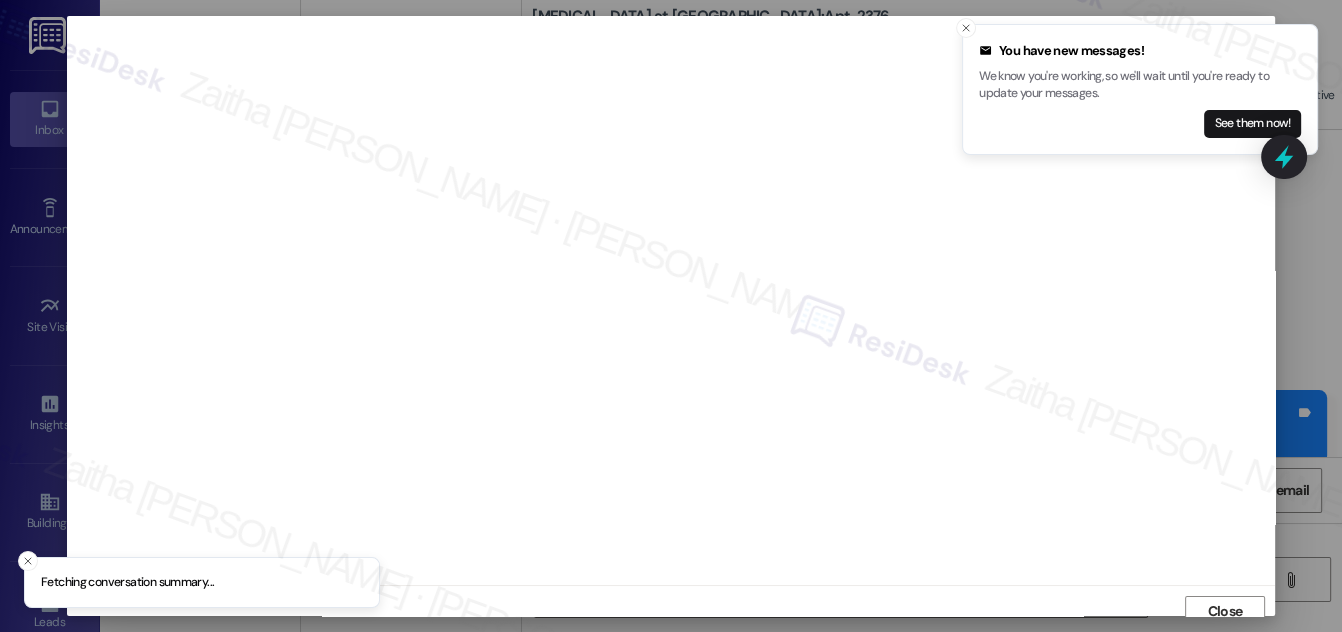 scroll, scrollTop: 11, scrollLeft: 0, axis: vertical 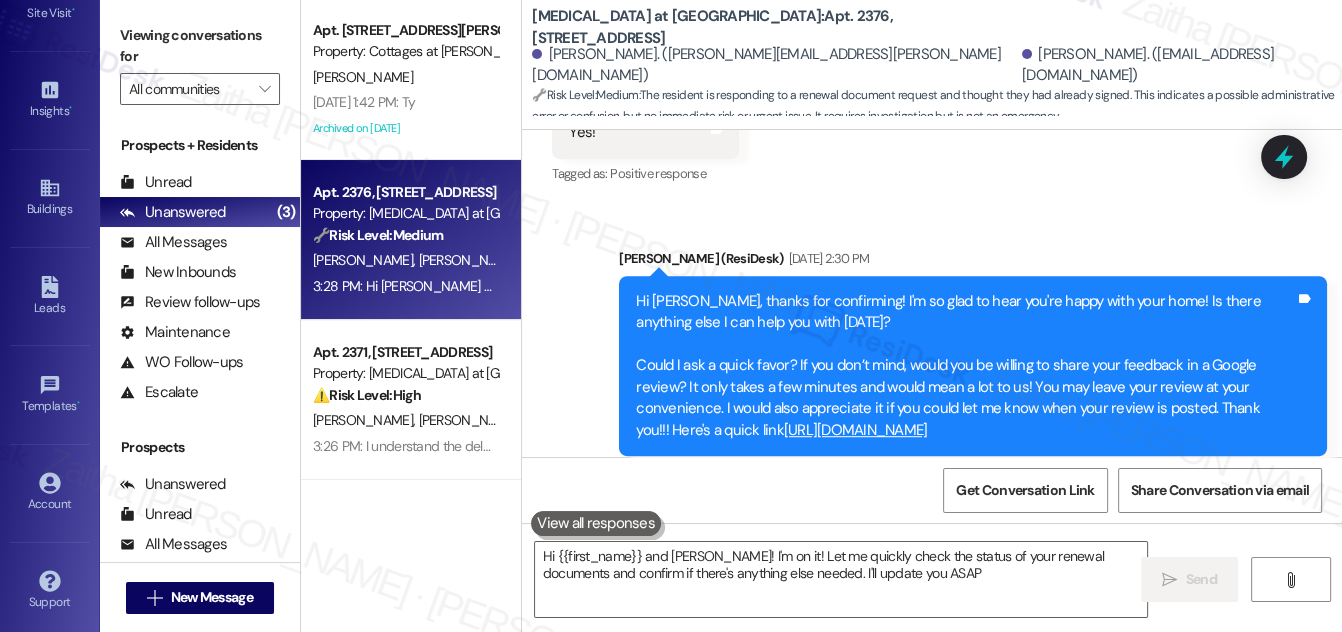 type on "Hi {{first_name}} and [PERSON_NAME]! I'm on it! Let me quickly check the status of your renewal documents and confirm if there's anything else needed. I'll update you ASAP!" 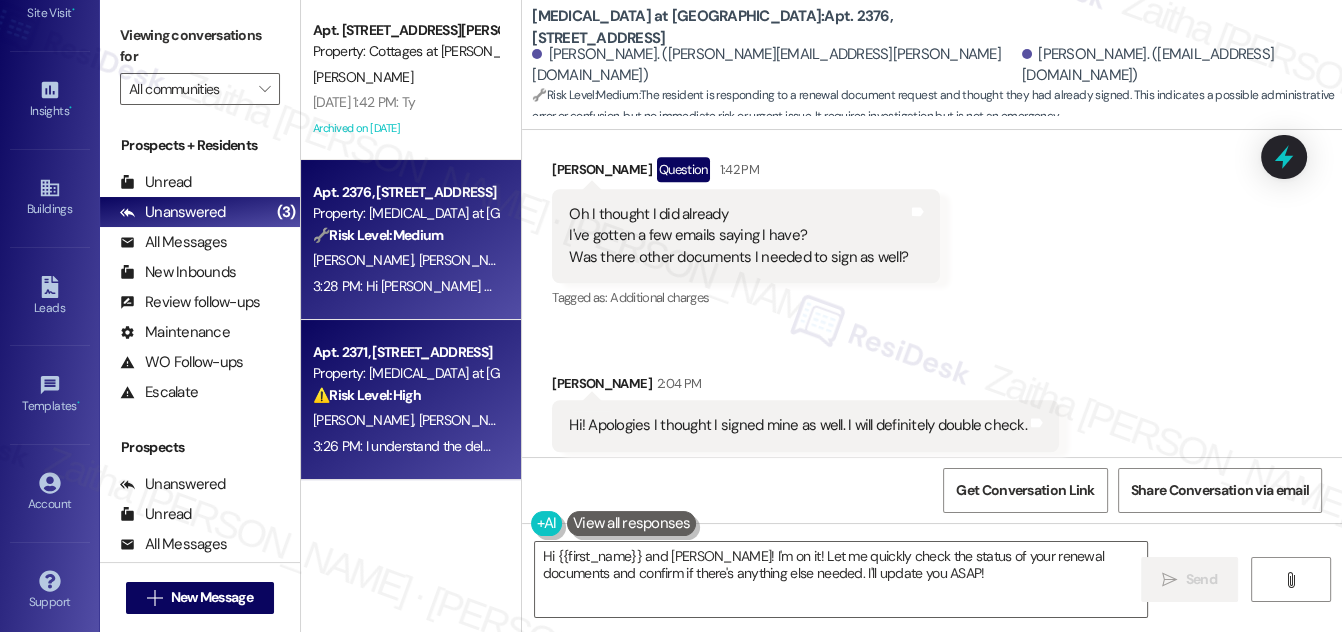 scroll, scrollTop: 1820, scrollLeft: 0, axis: vertical 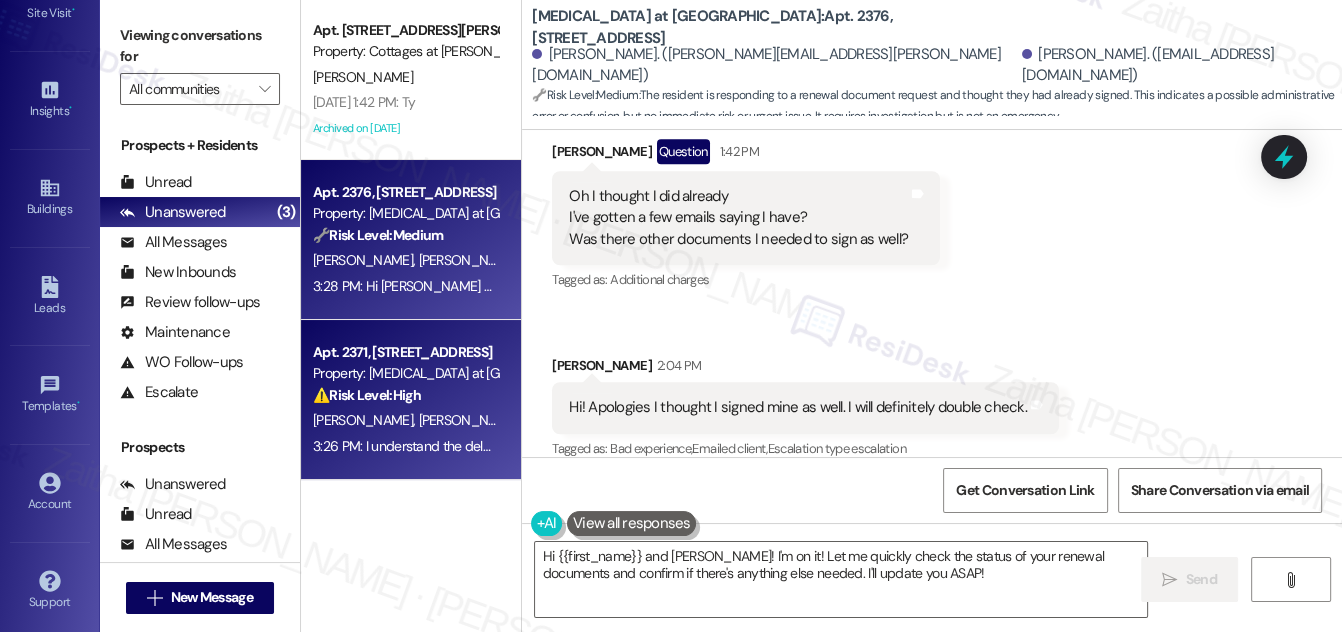 click on "[PERSON_NAME]" at bounding box center [469, 420] 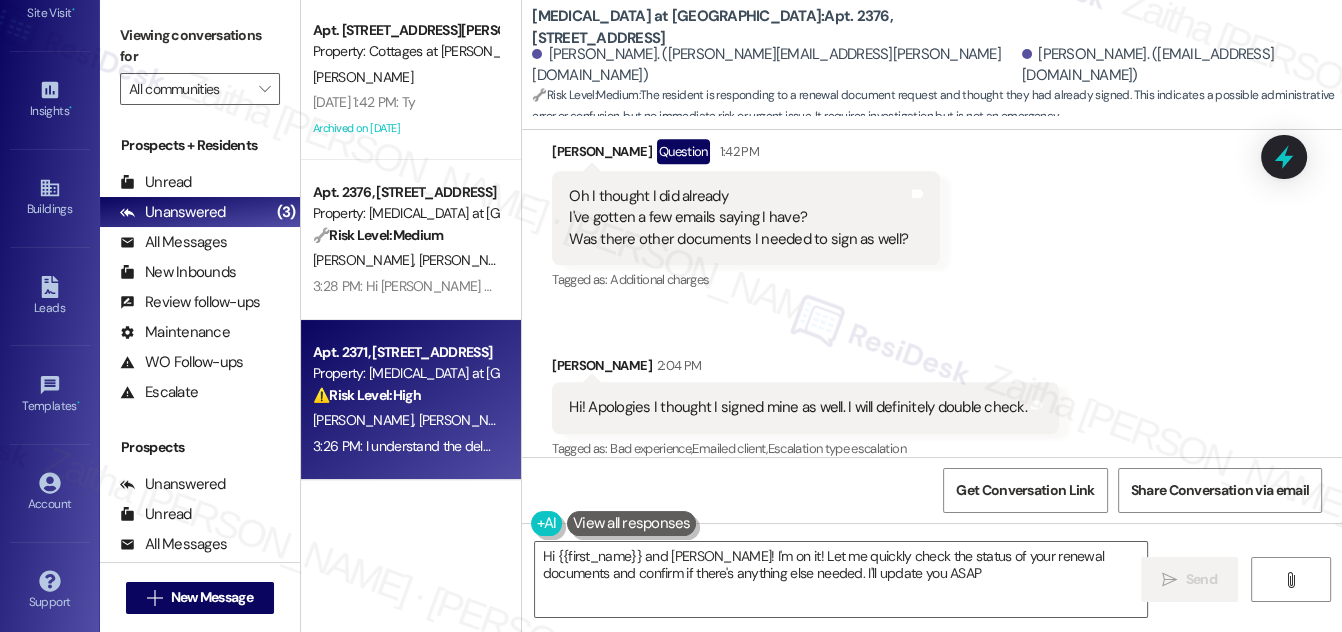 type on "Hi {{first_name}} and [PERSON_NAME]! I'm on it! Let me quickly check the status of your renewal documents and confirm if there's anything else needed. I'll update you ASAP!" 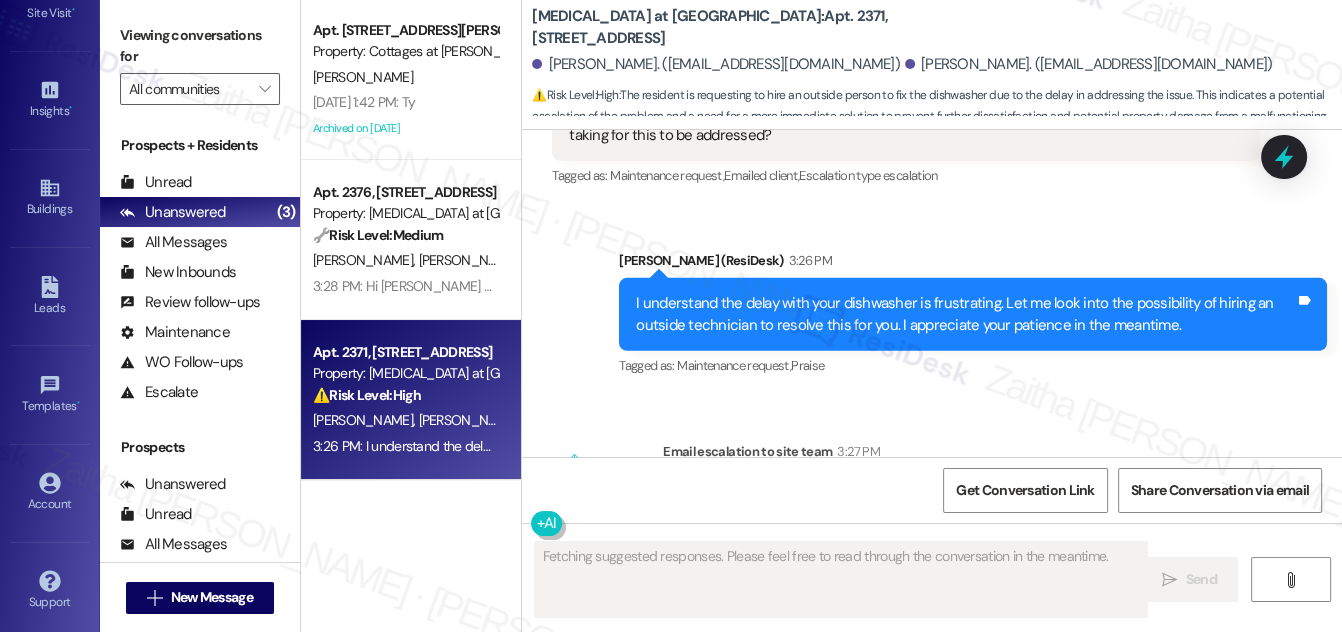 scroll, scrollTop: 13037, scrollLeft: 0, axis: vertical 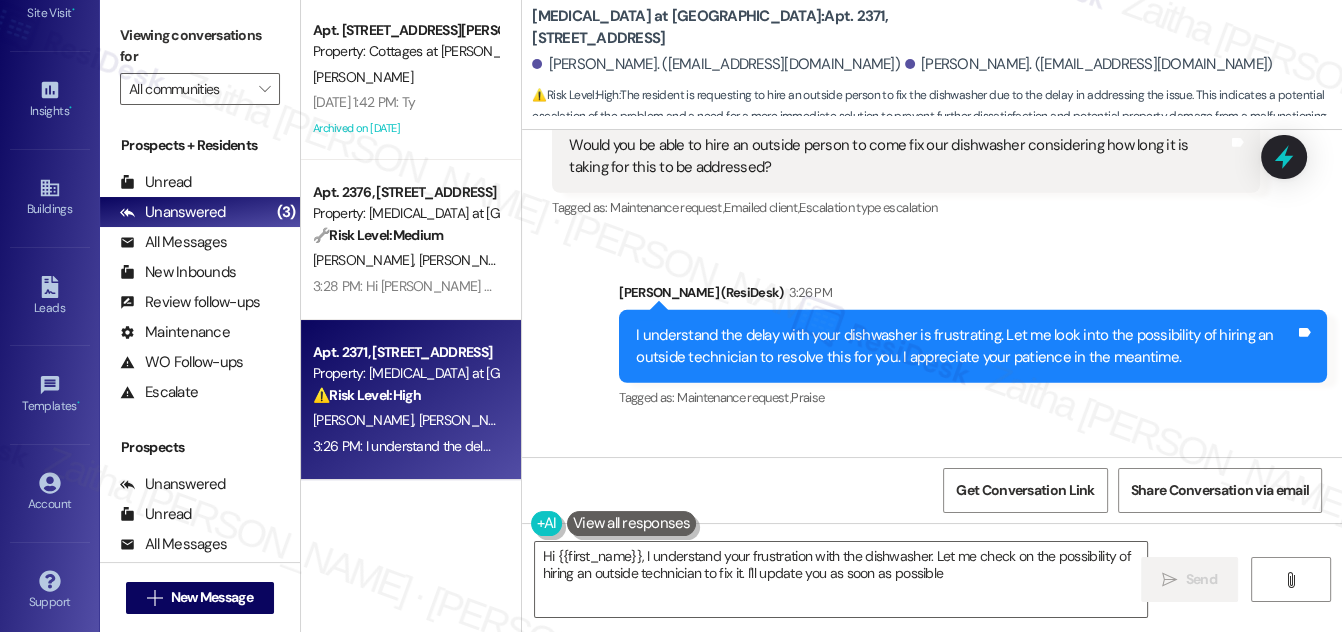 type on "Hi {{first_name}}, I understand your frustration with the dishwasher. Let me check on the possibility of hiring an outside technician to fix it. I'll update you as soon as possible!" 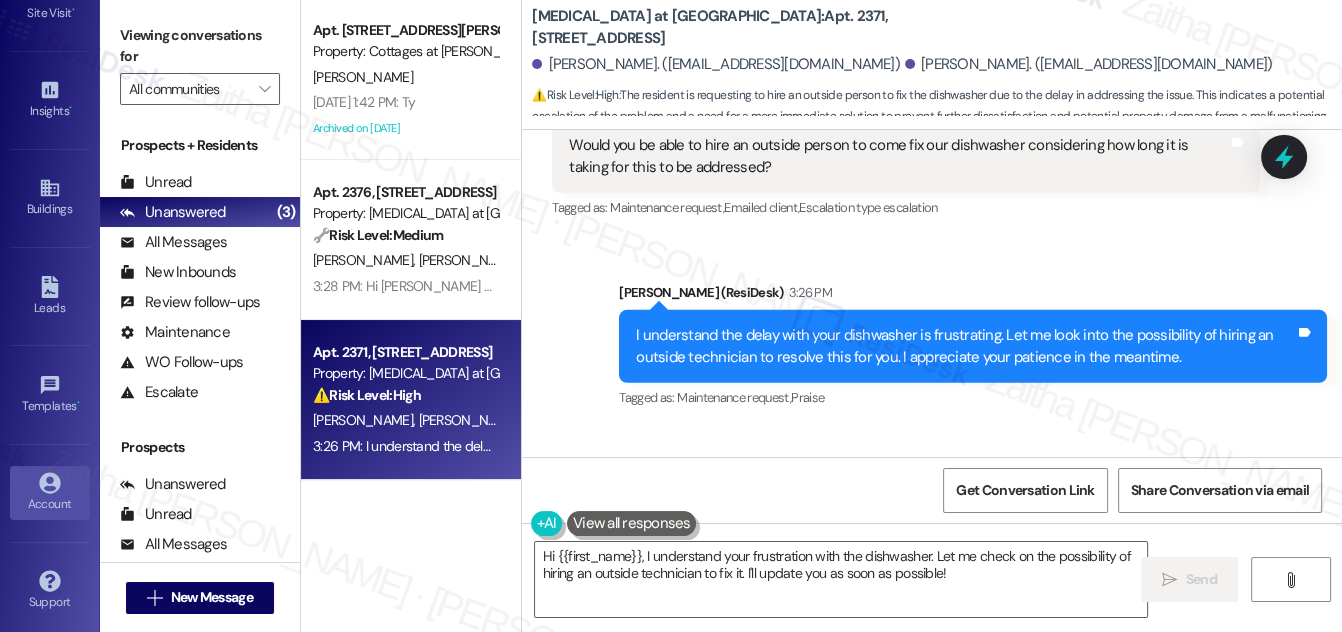 click on "Account" at bounding box center (50, 504) 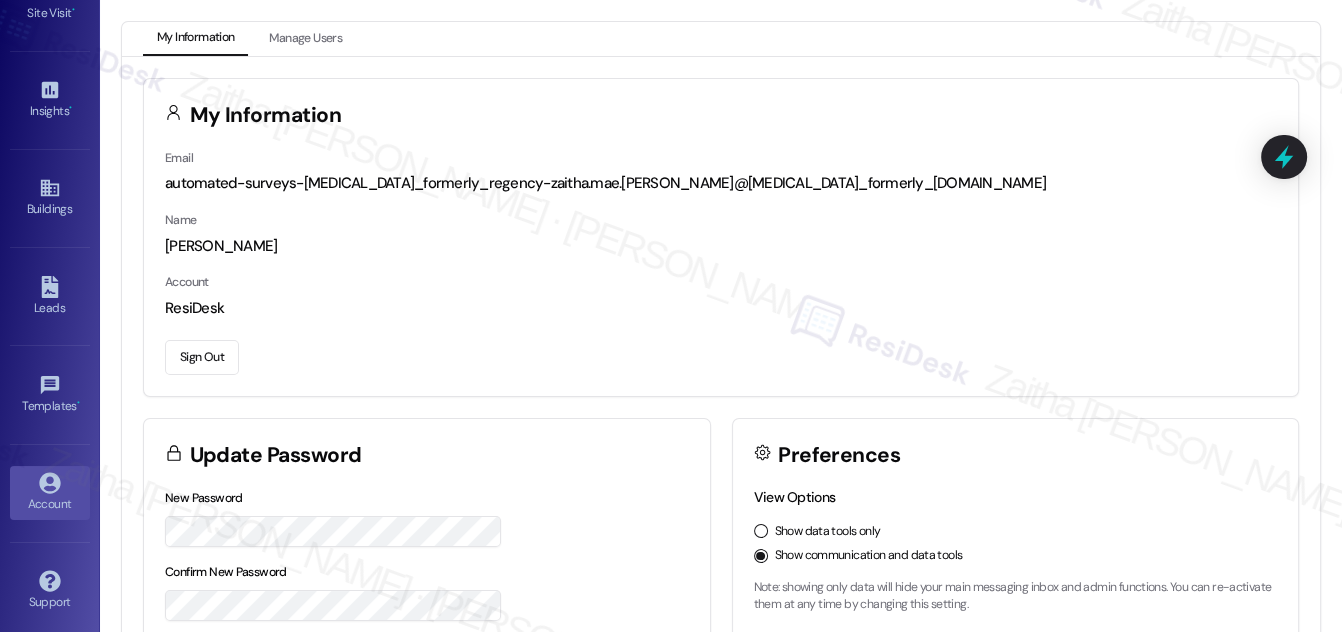 click on "Sign Out" at bounding box center (202, 357) 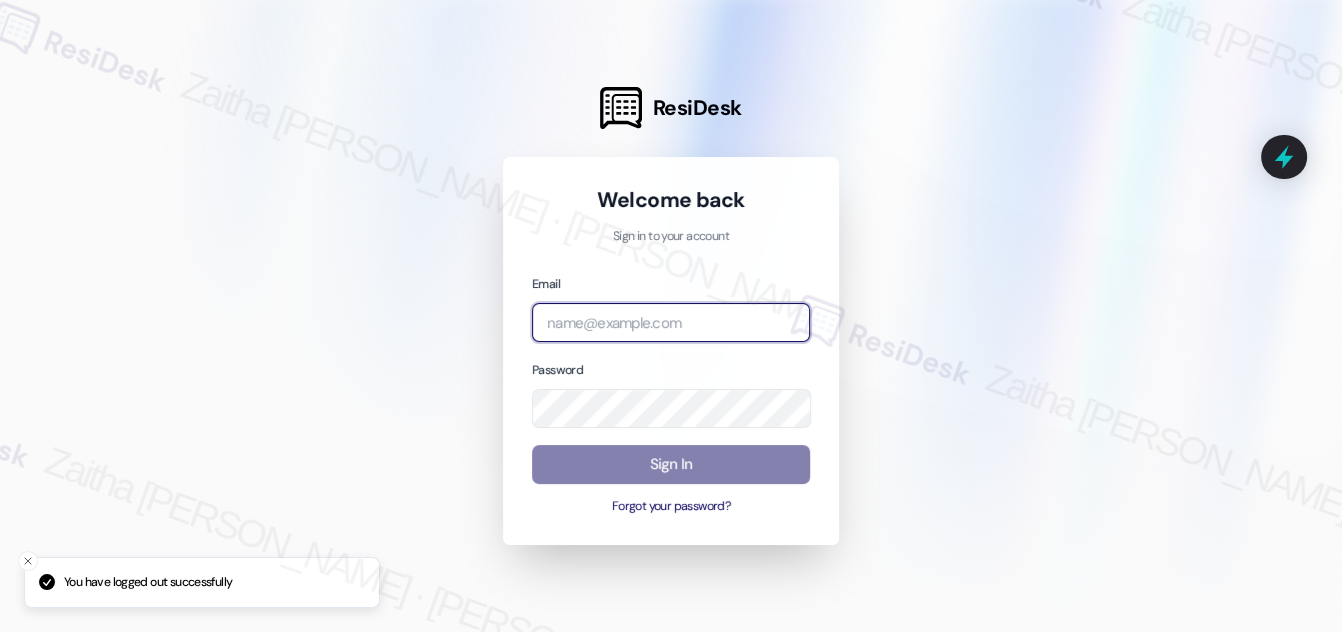 click at bounding box center [671, 322] 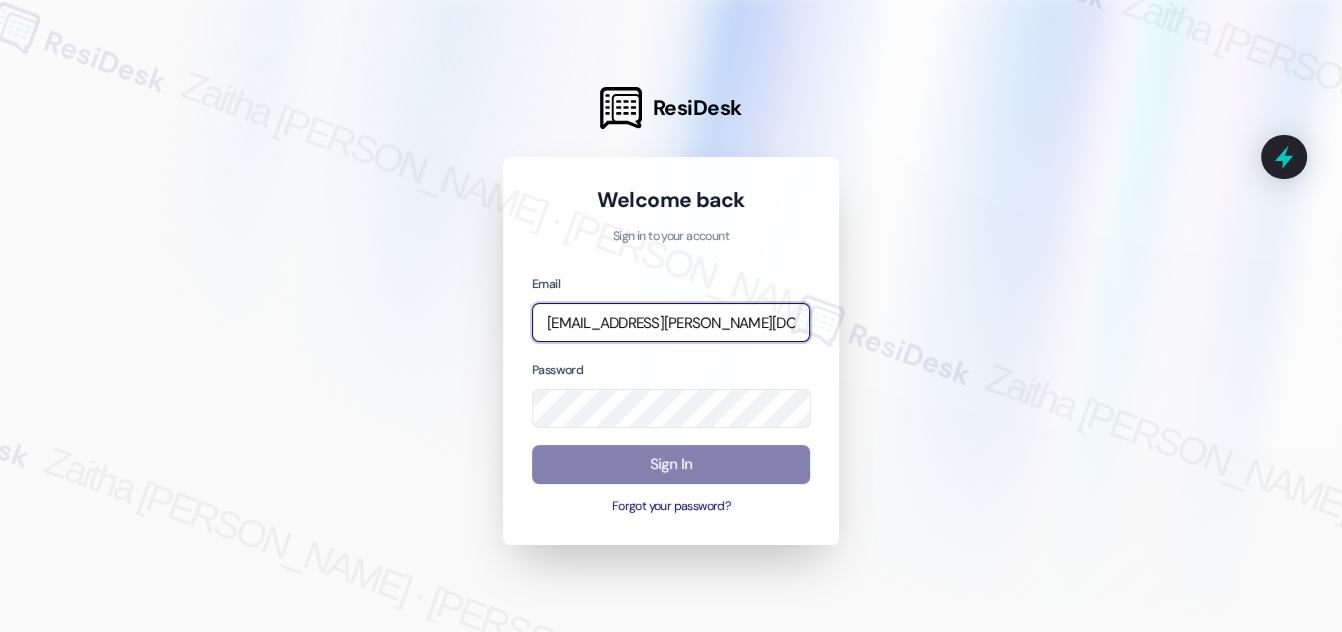 type on "[EMAIL_ADDRESS][PERSON_NAME][DOMAIN_NAME]" 